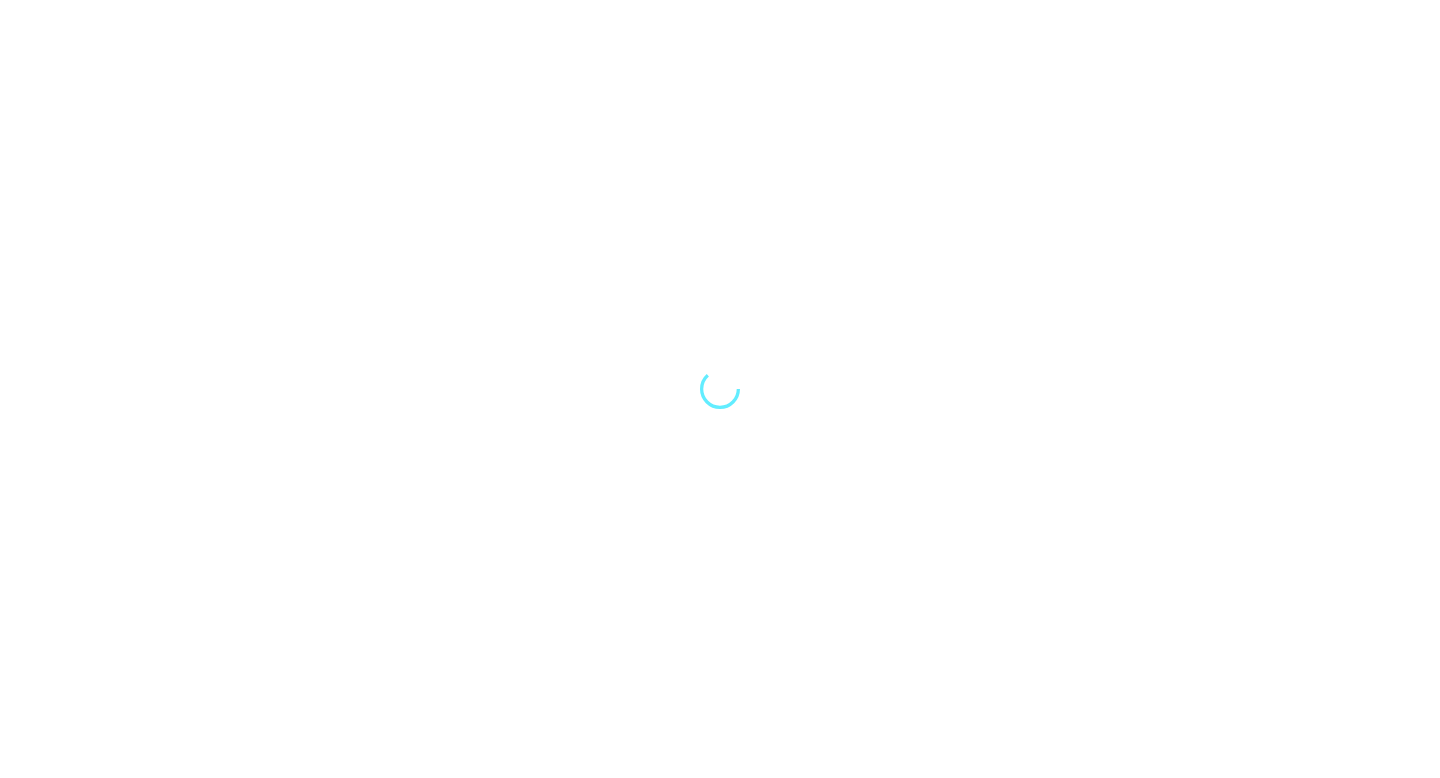 scroll, scrollTop: 0, scrollLeft: 0, axis: both 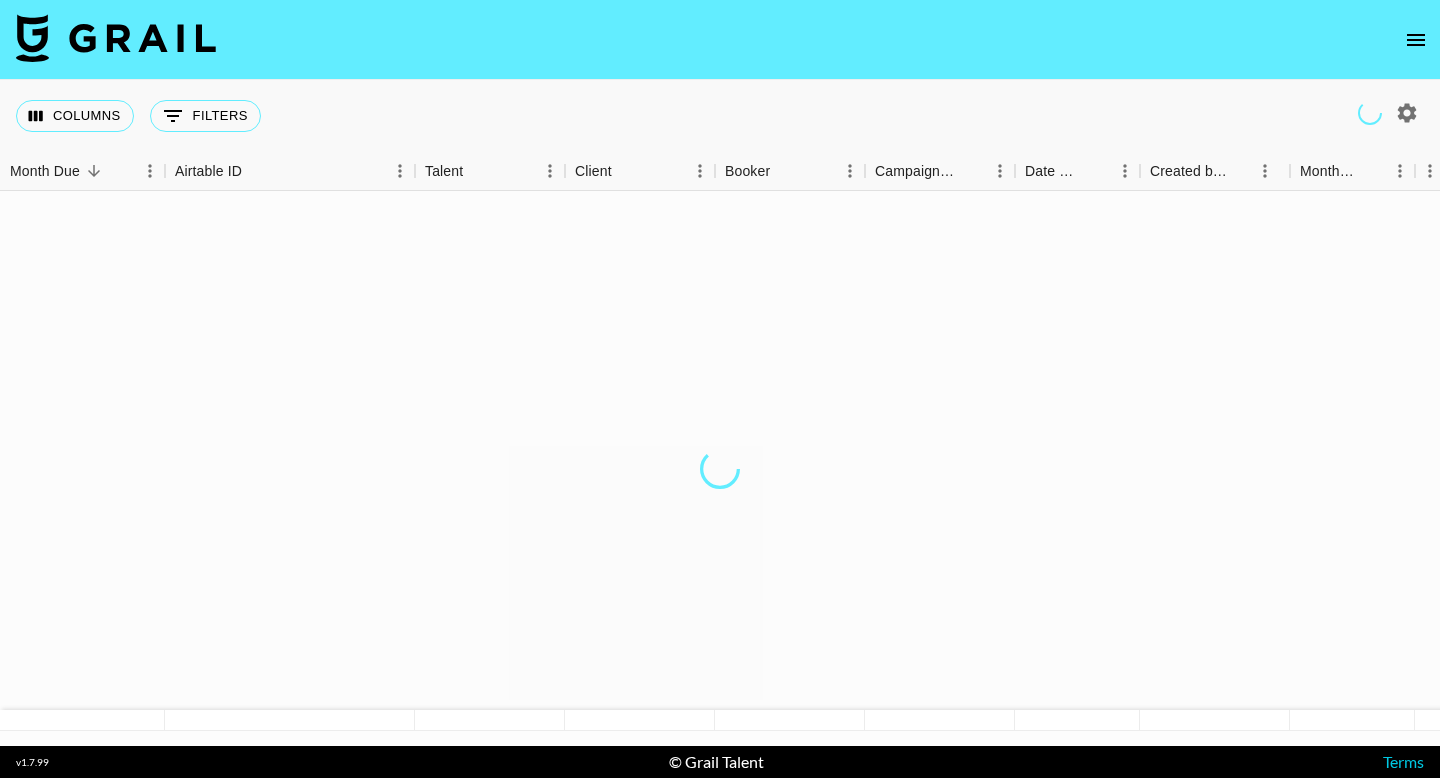 click 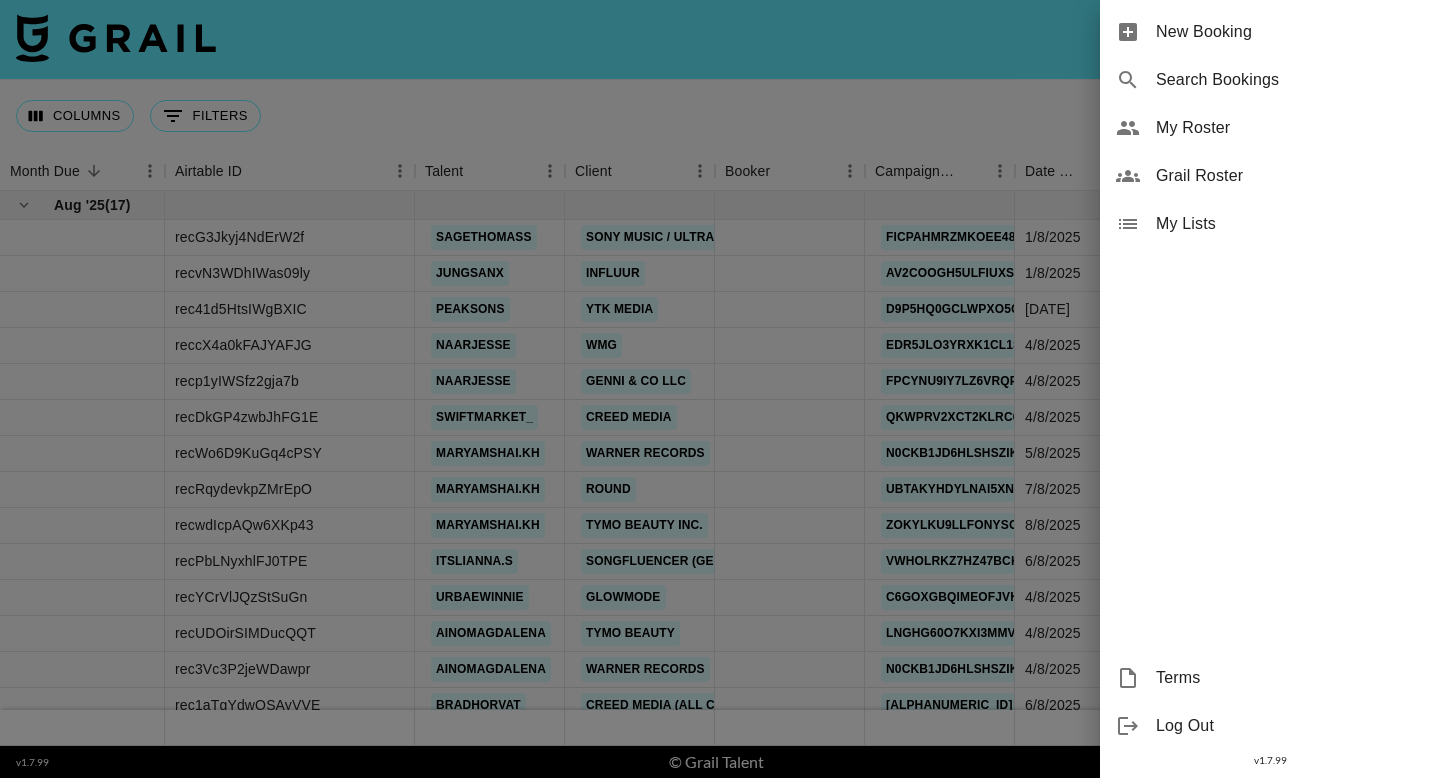 click on "Grail Roster" at bounding box center [1290, 176] 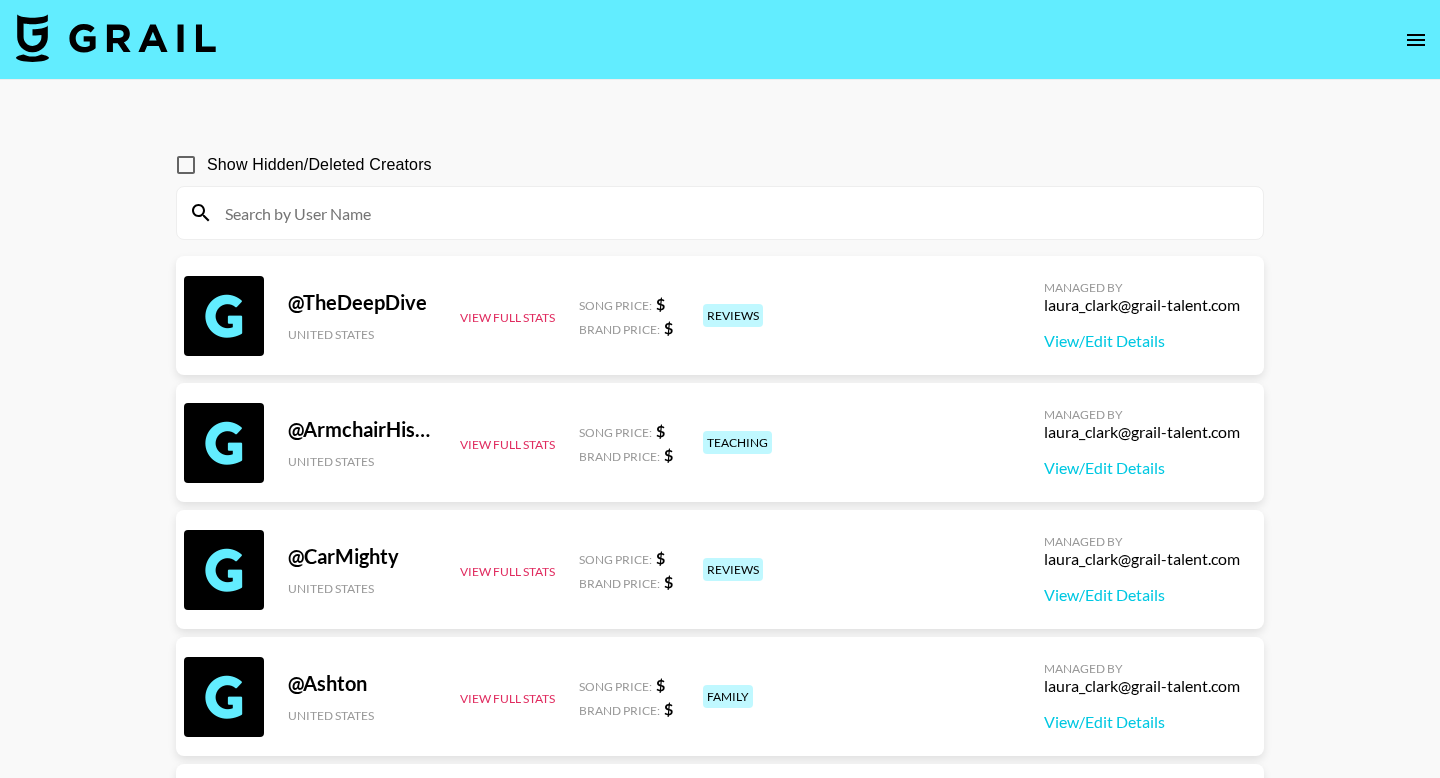 click at bounding box center [732, 213] 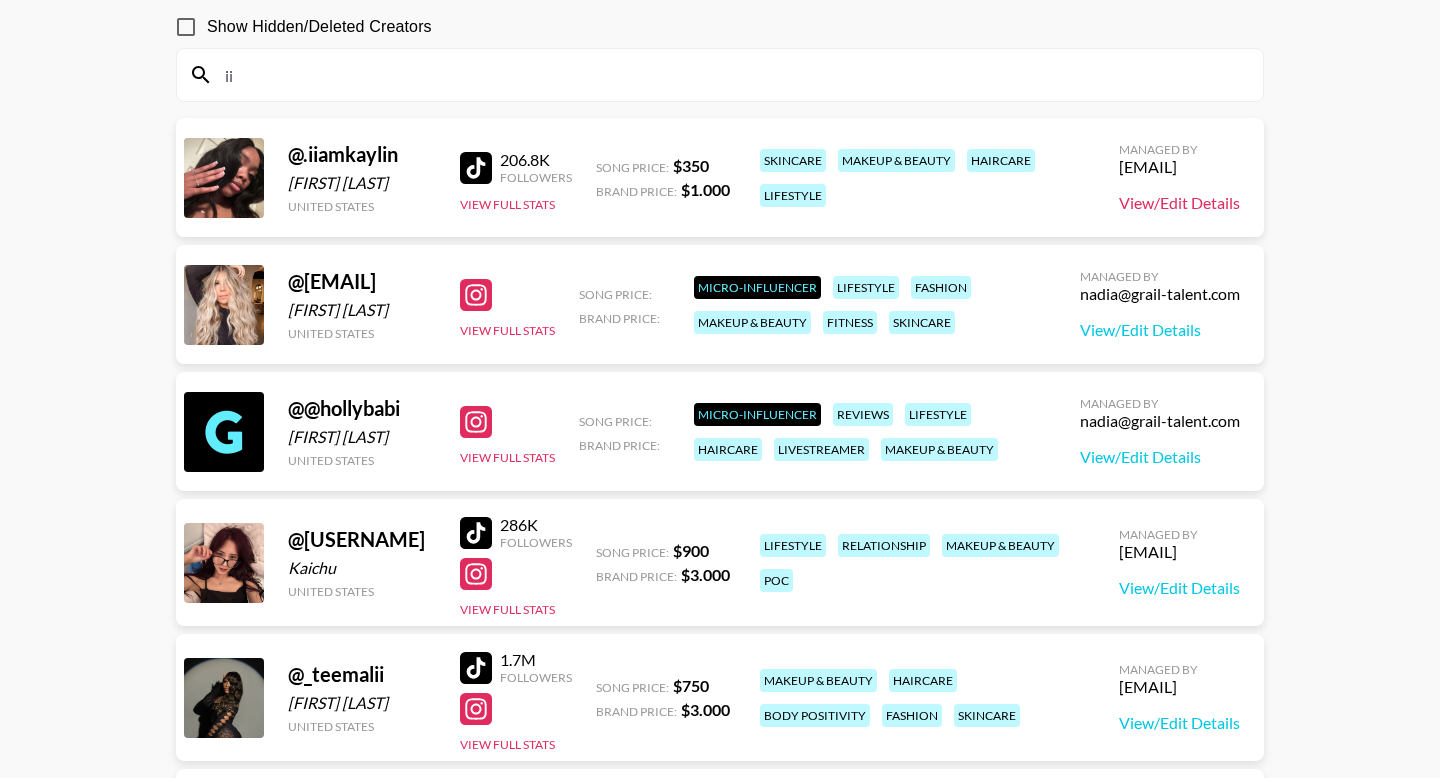 scroll, scrollTop: 0, scrollLeft: 0, axis: both 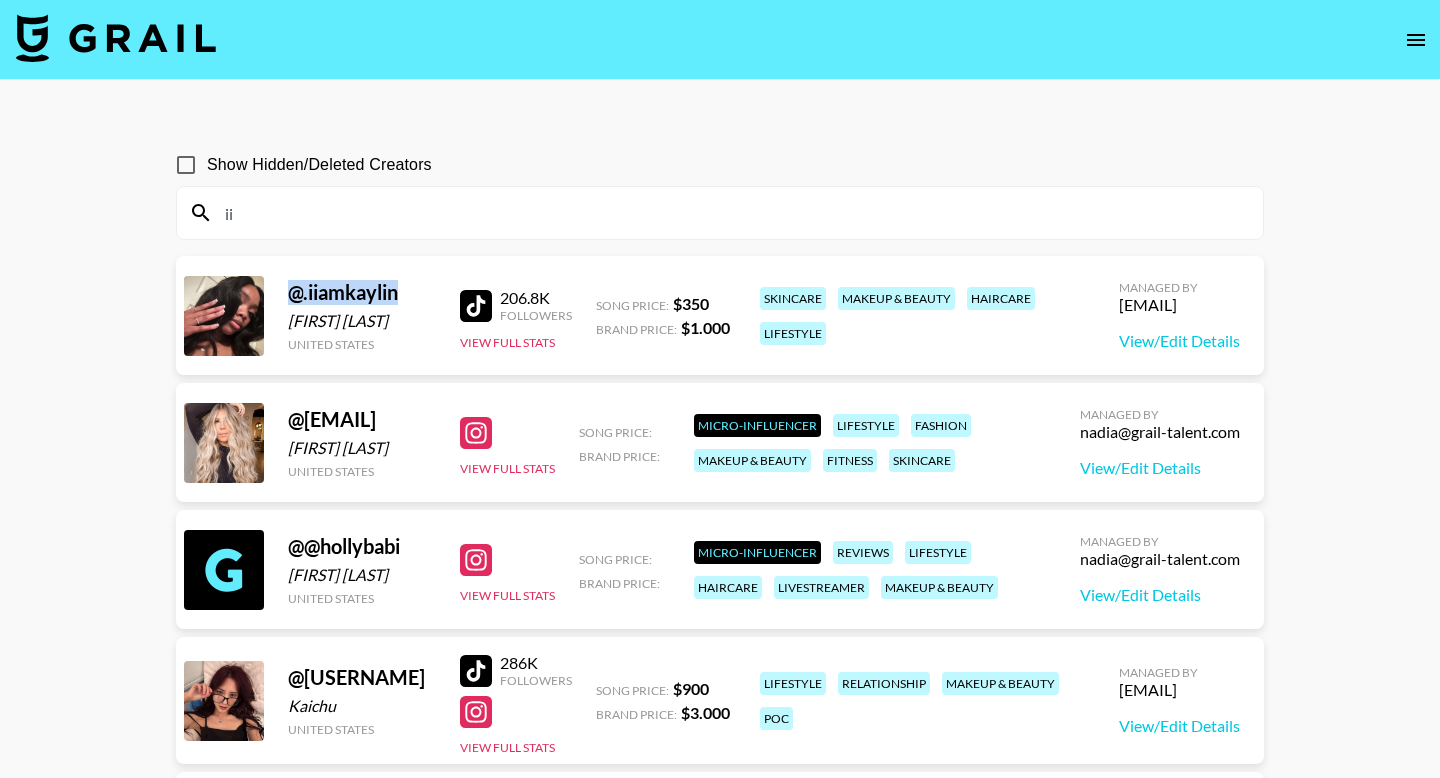 drag, startPoint x: 407, startPoint y: 293, endPoint x: 272, endPoint y: 293, distance: 135 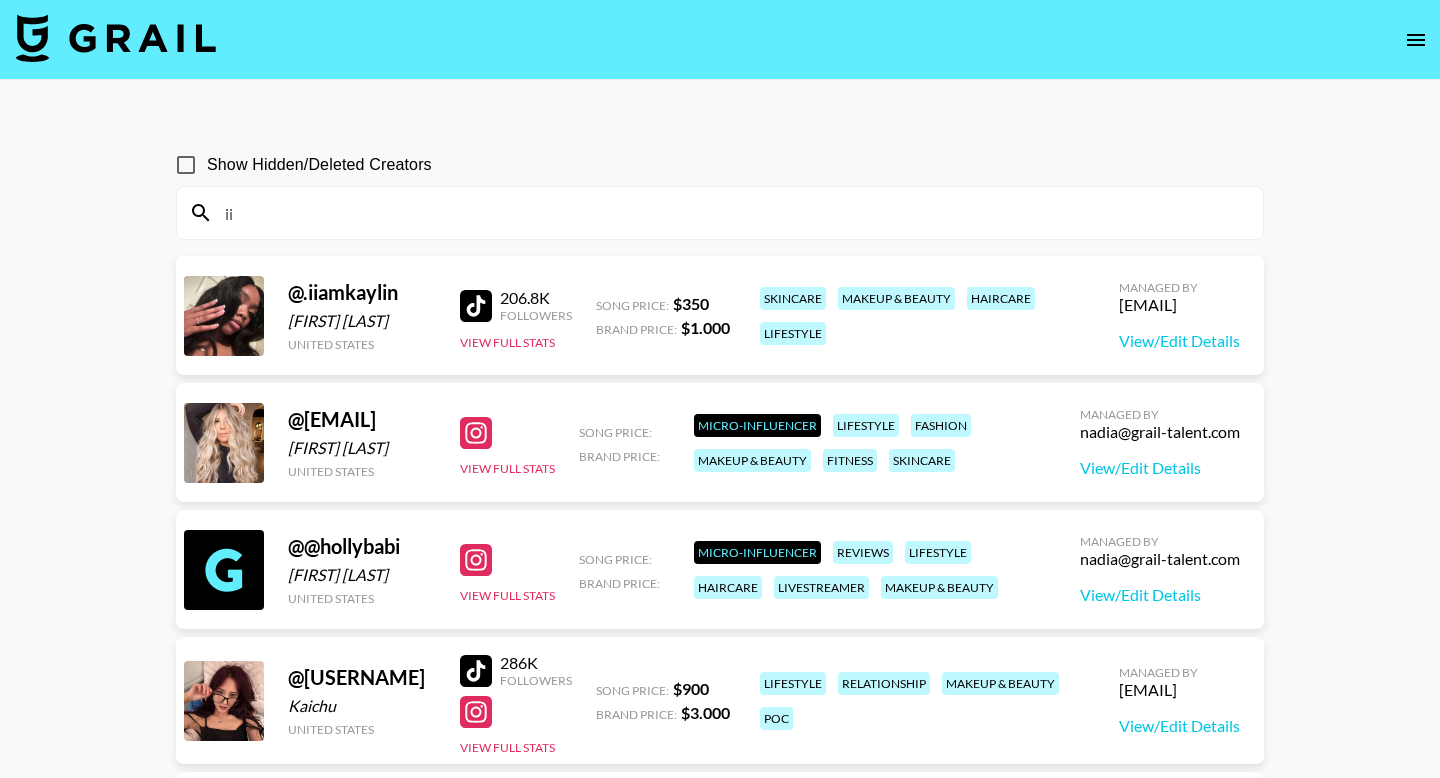 drag, startPoint x: 248, startPoint y: 207, endPoint x: 209, endPoint y: 205, distance: 39.051247 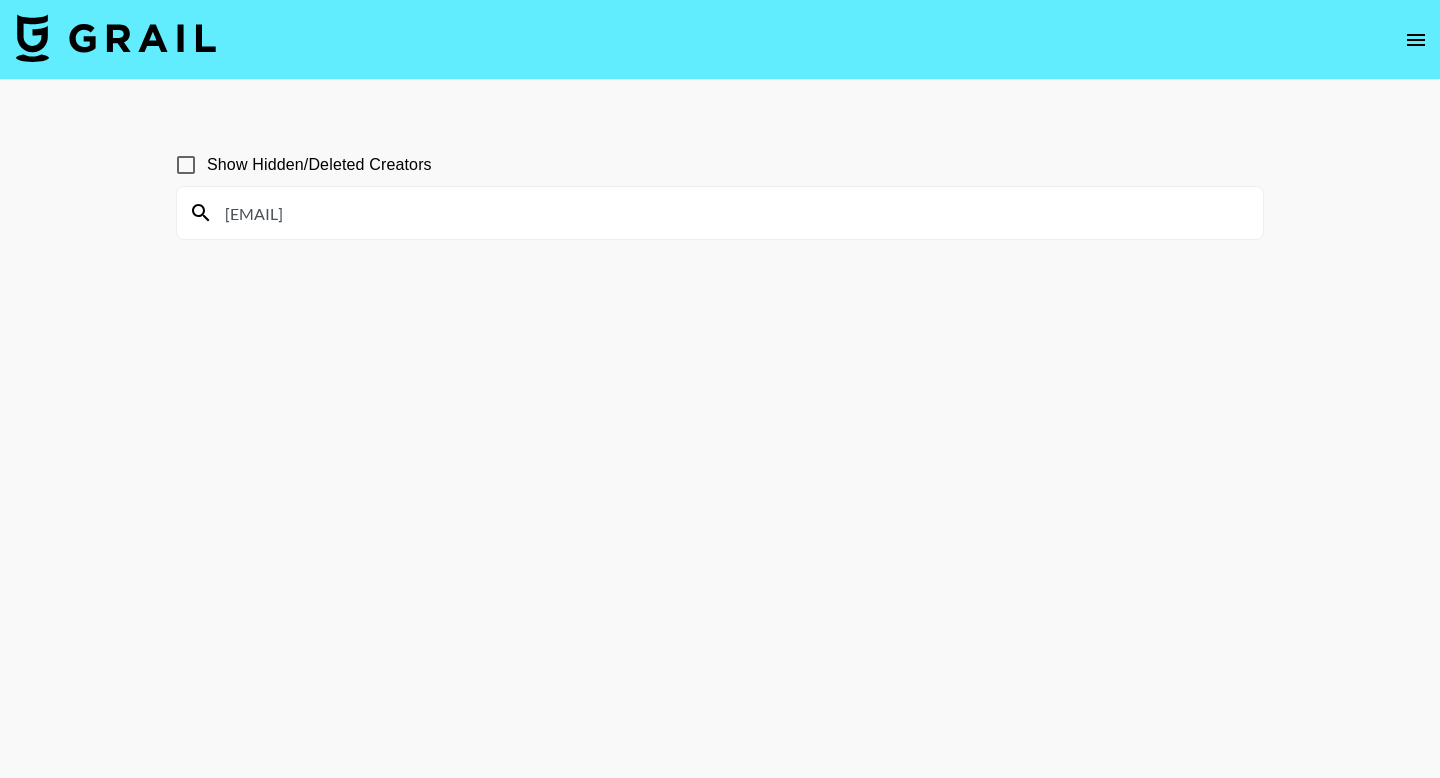 click on "[EMAIL]" at bounding box center (732, 213) 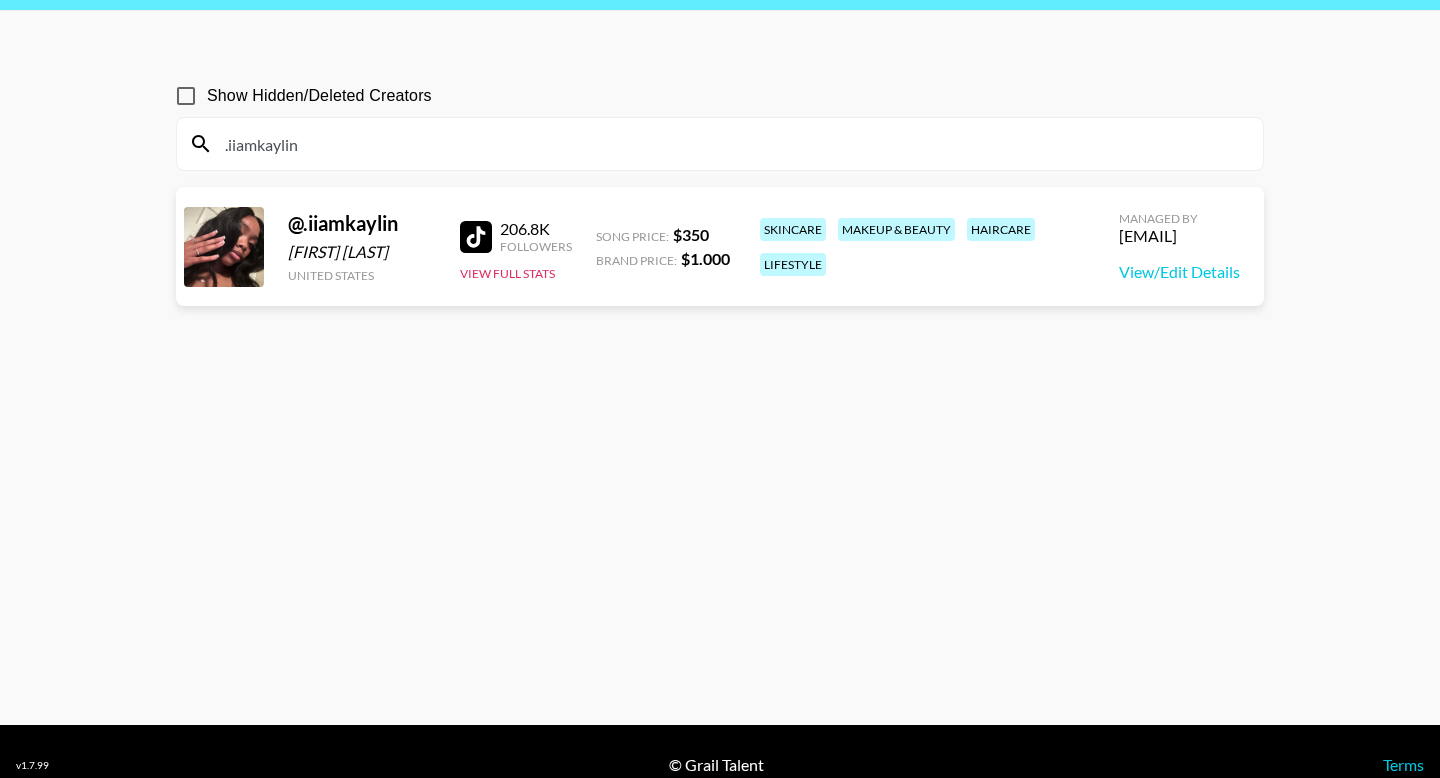 scroll, scrollTop: 76, scrollLeft: 0, axis: vertical 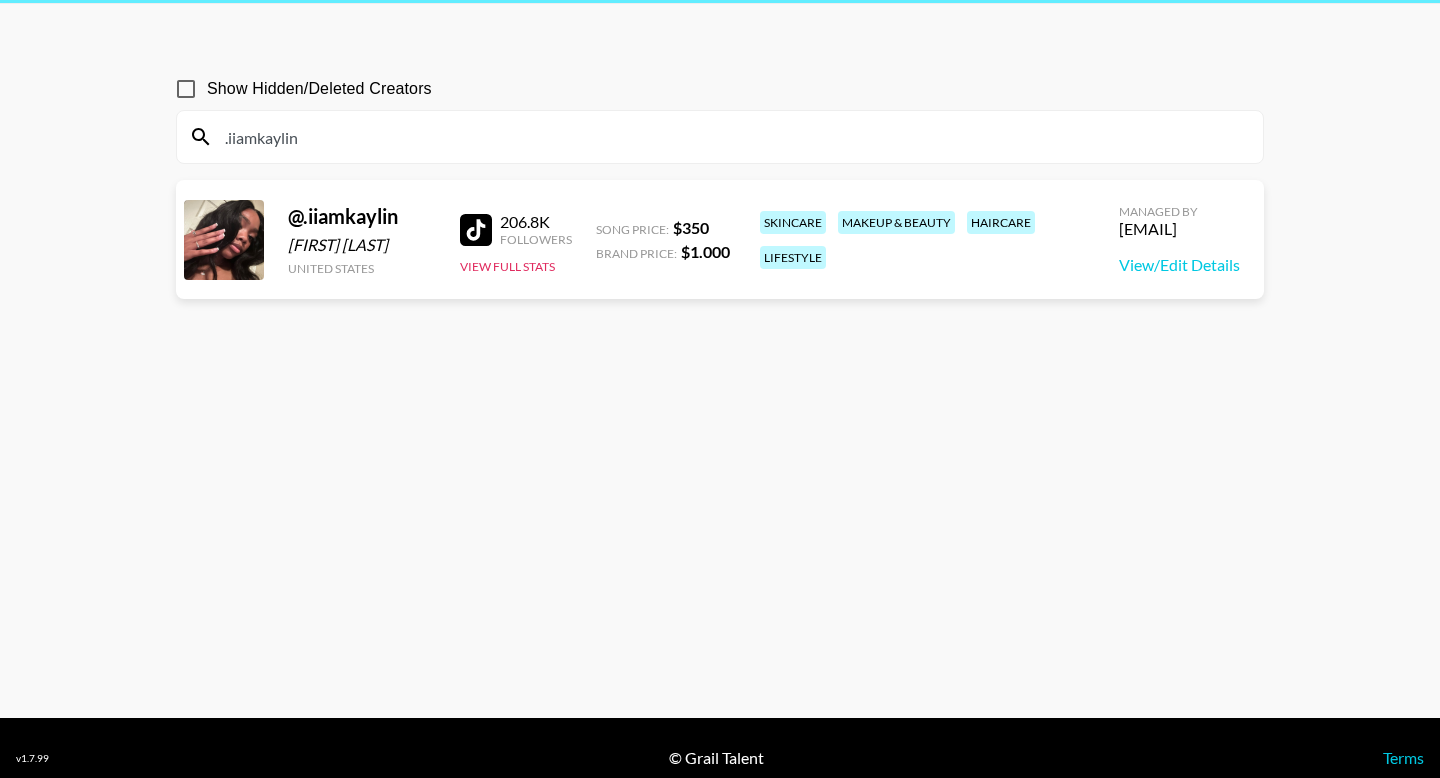 type on ".iiamkaylin" 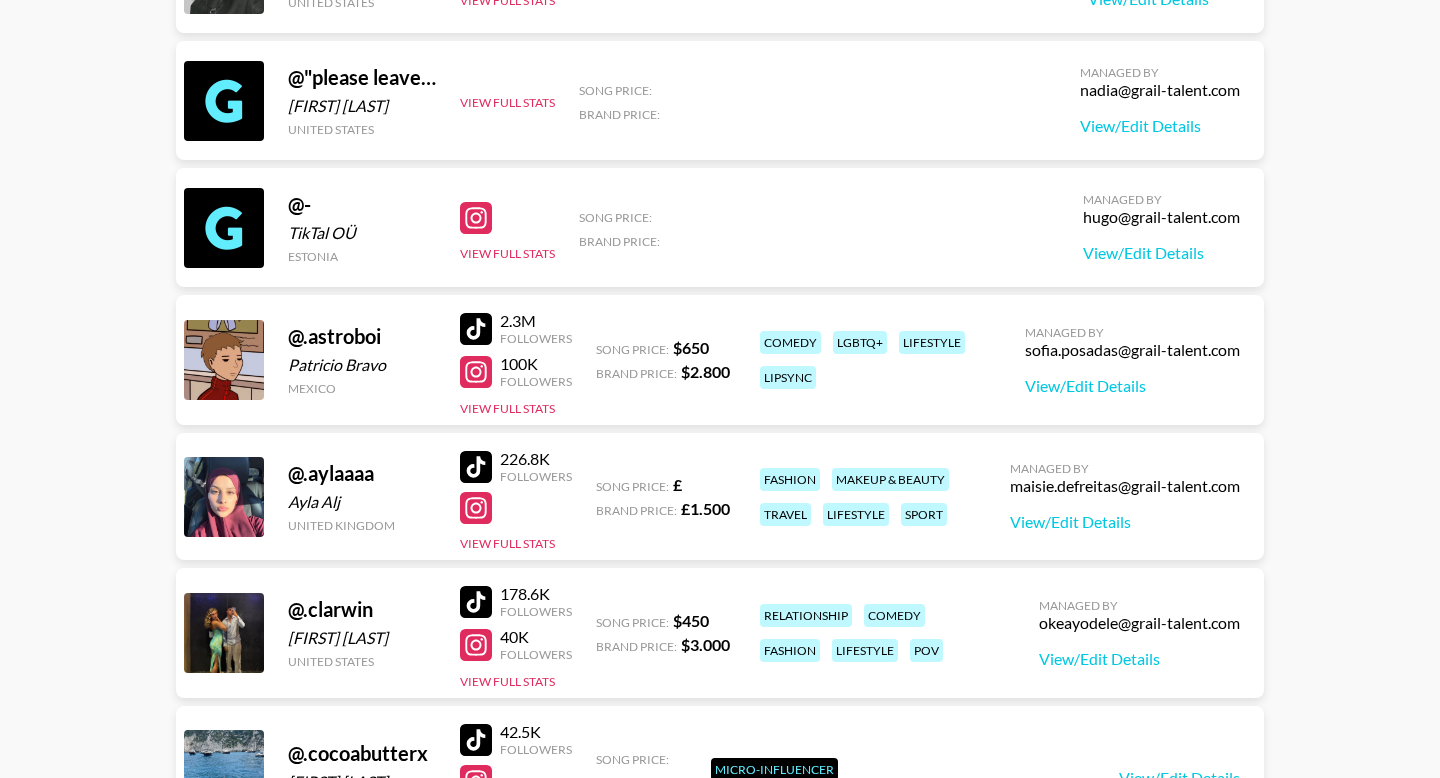 scroll, scrollTop: 3804, scrollLeft: 0, axis: vertical 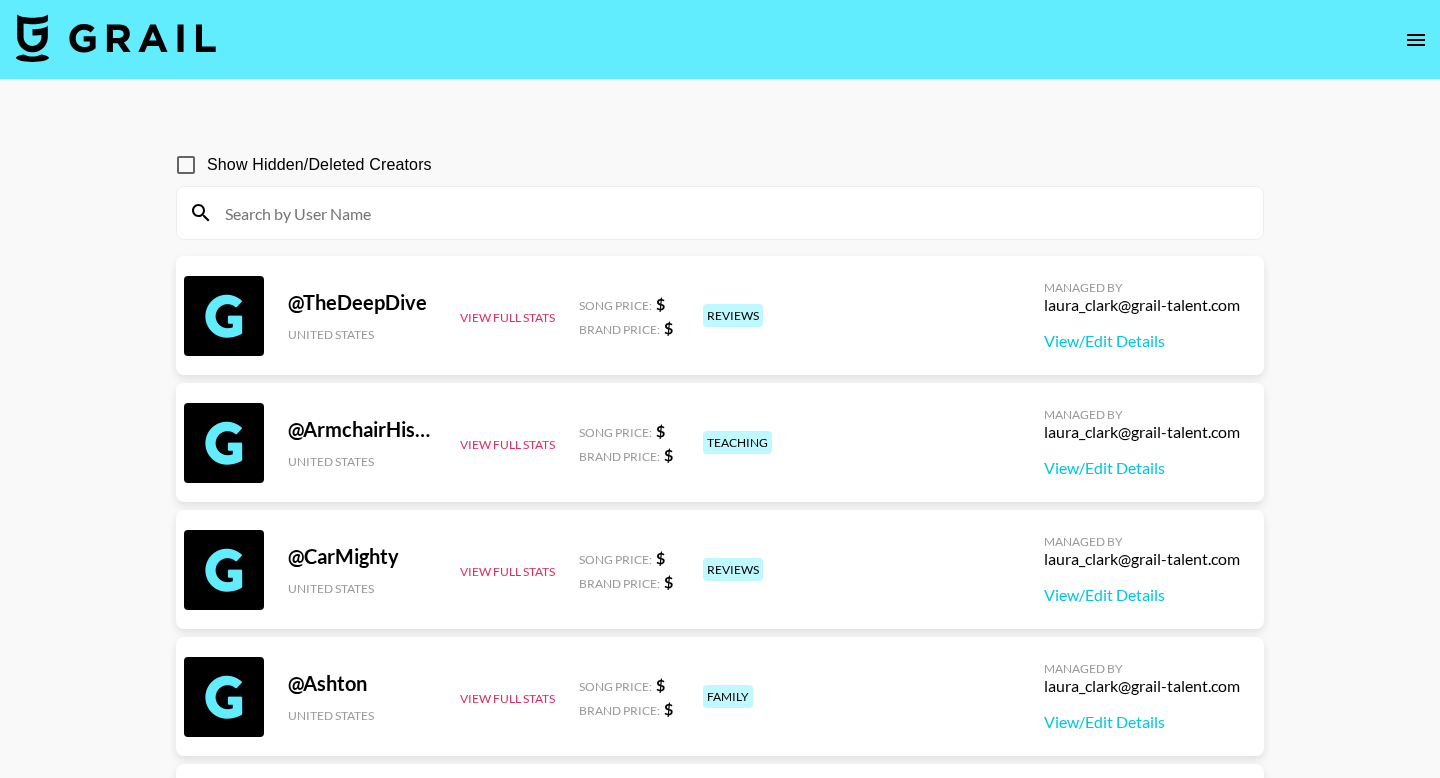 click at bounding box center [720, 213] 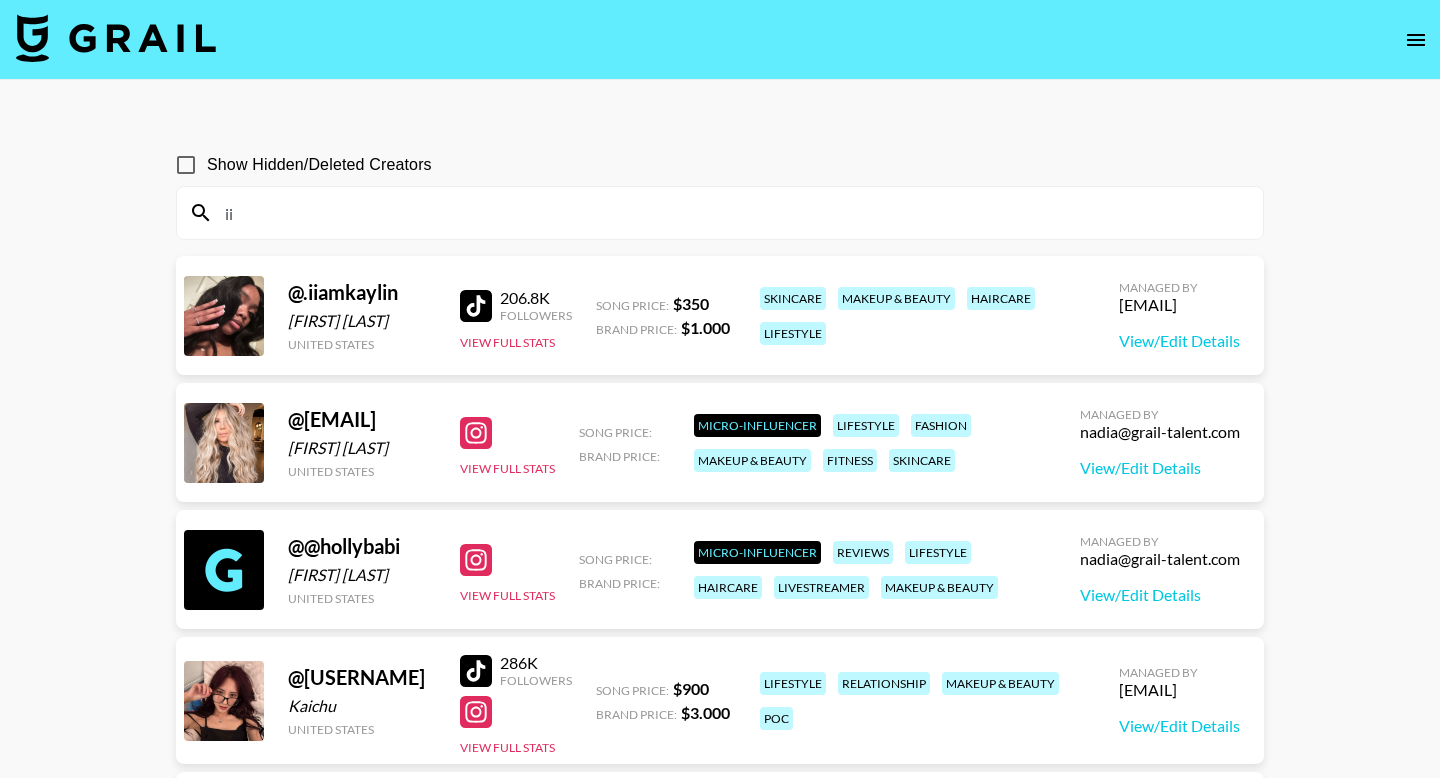 type on "i" 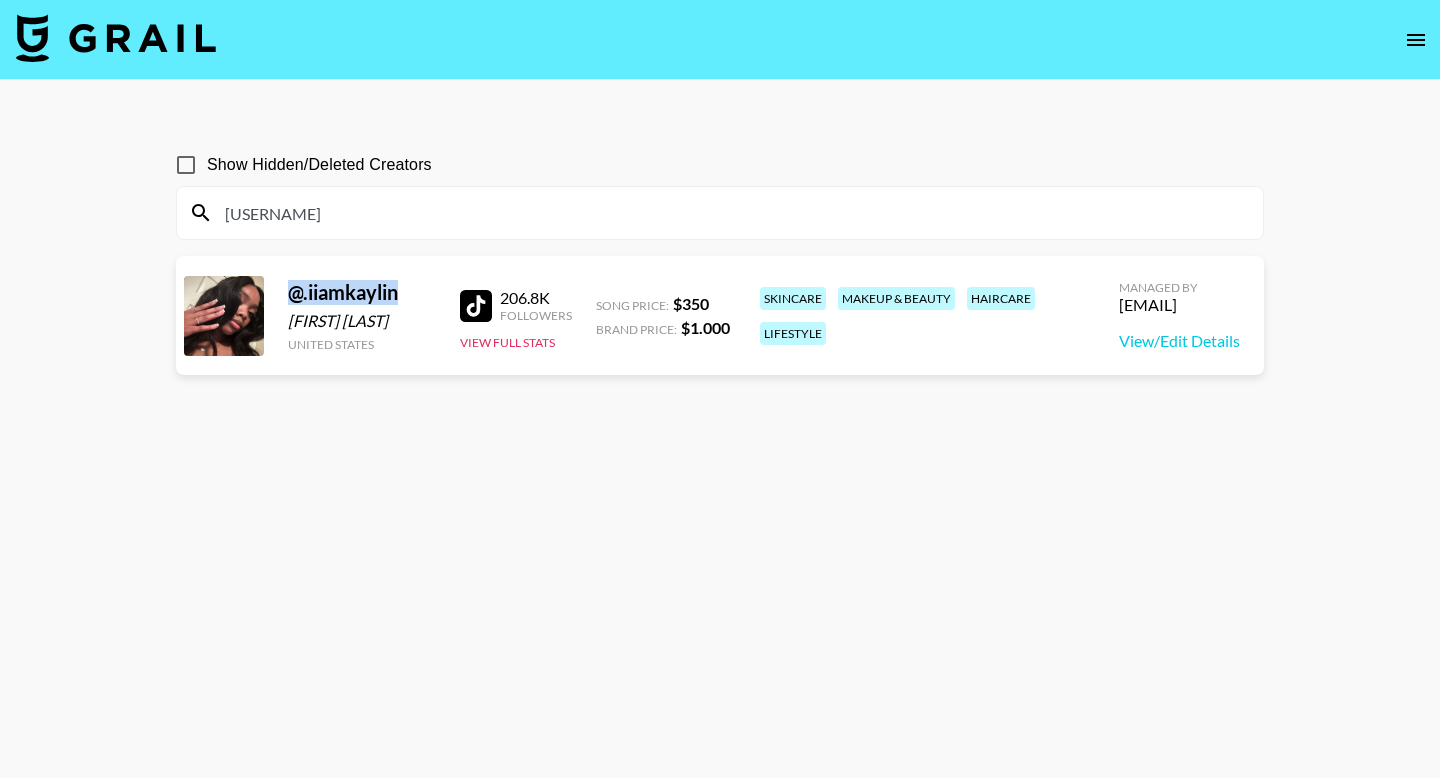 drag, startPoint x: 412, startPoint y: 289, endPoint x: 281, endPoint y: 289, distance: 131 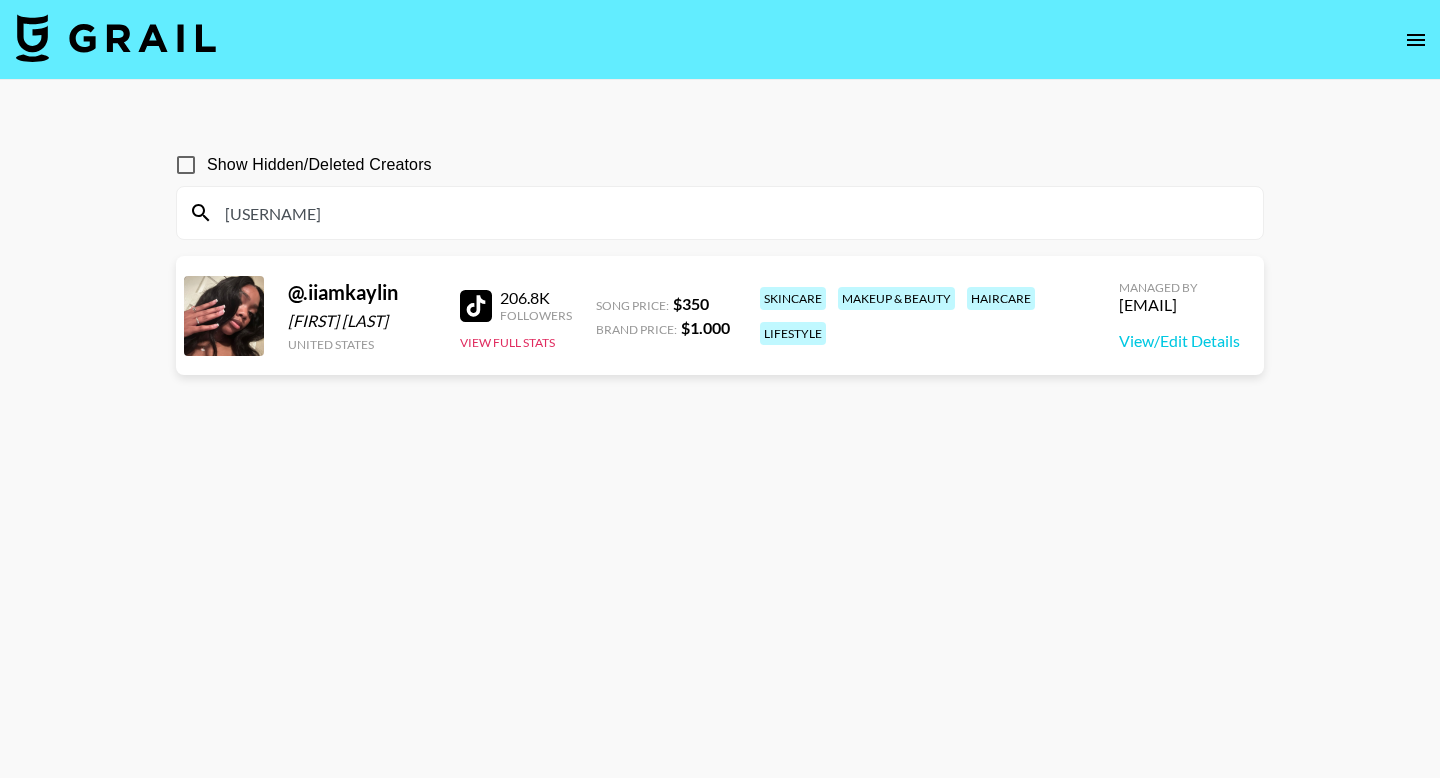 drag, startPoint x: 265, startPoint y: 222, endPoint x: 205, endPoint y: 222, distance: 60 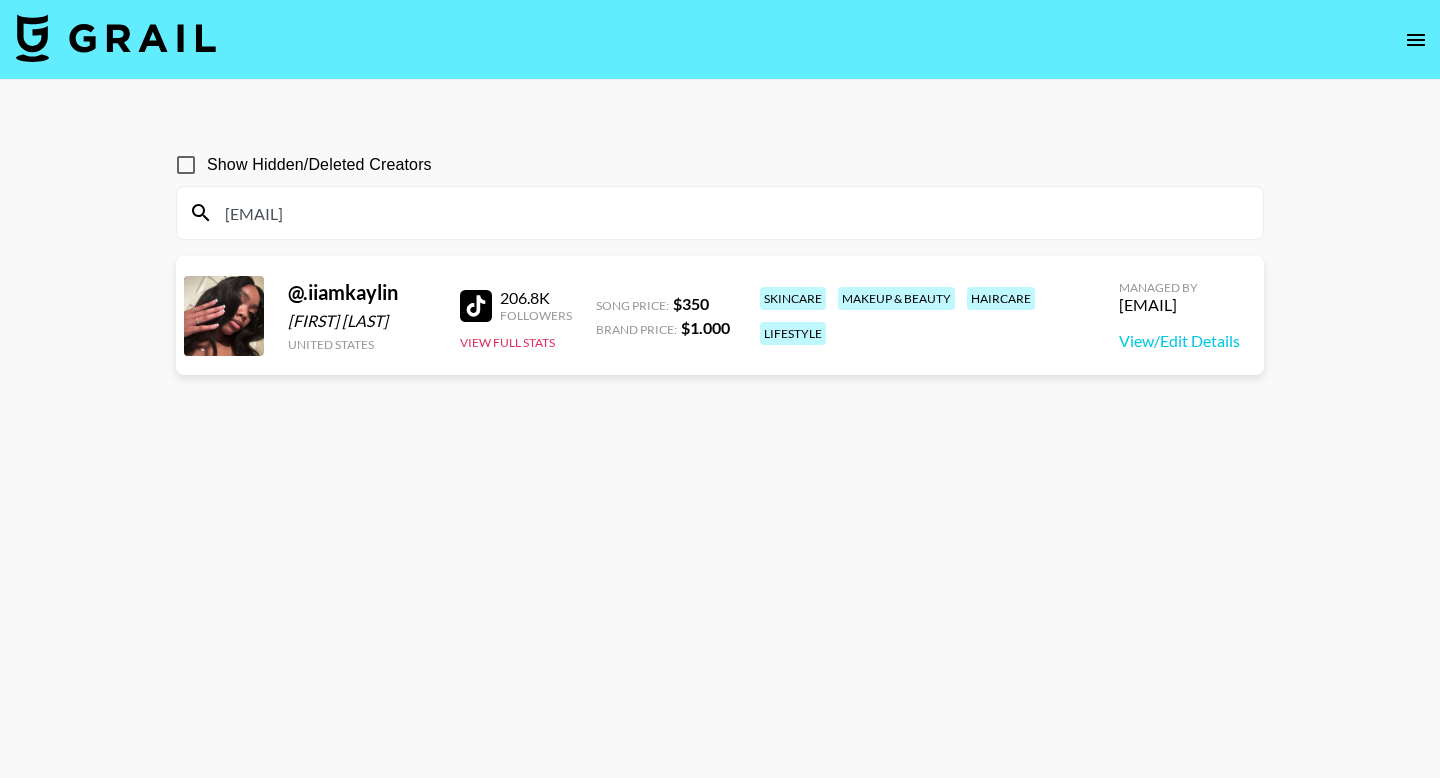 click on "[EMAIL]" at bounding box center [732, 213] 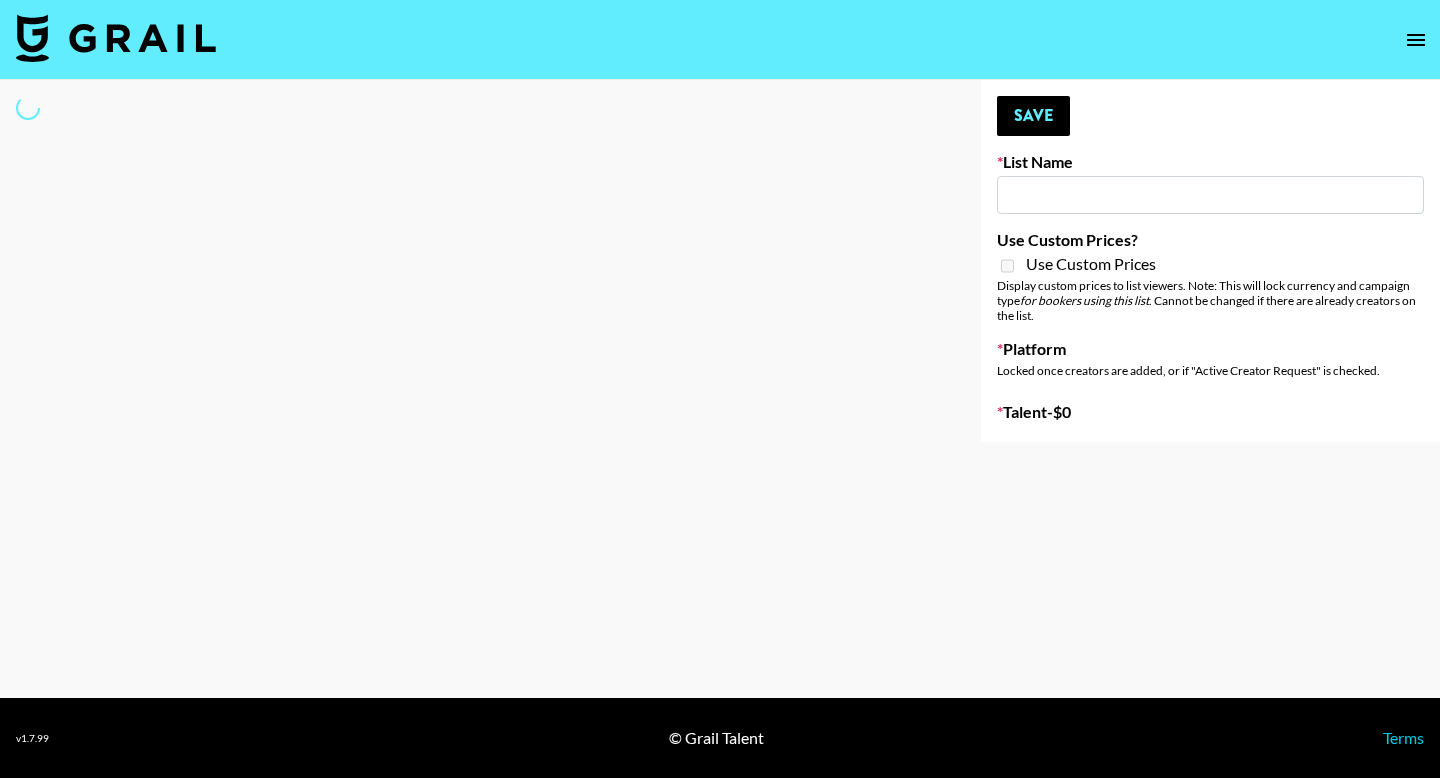 scroll, scrollTop: 0, scrollLeft: 0, axis: both 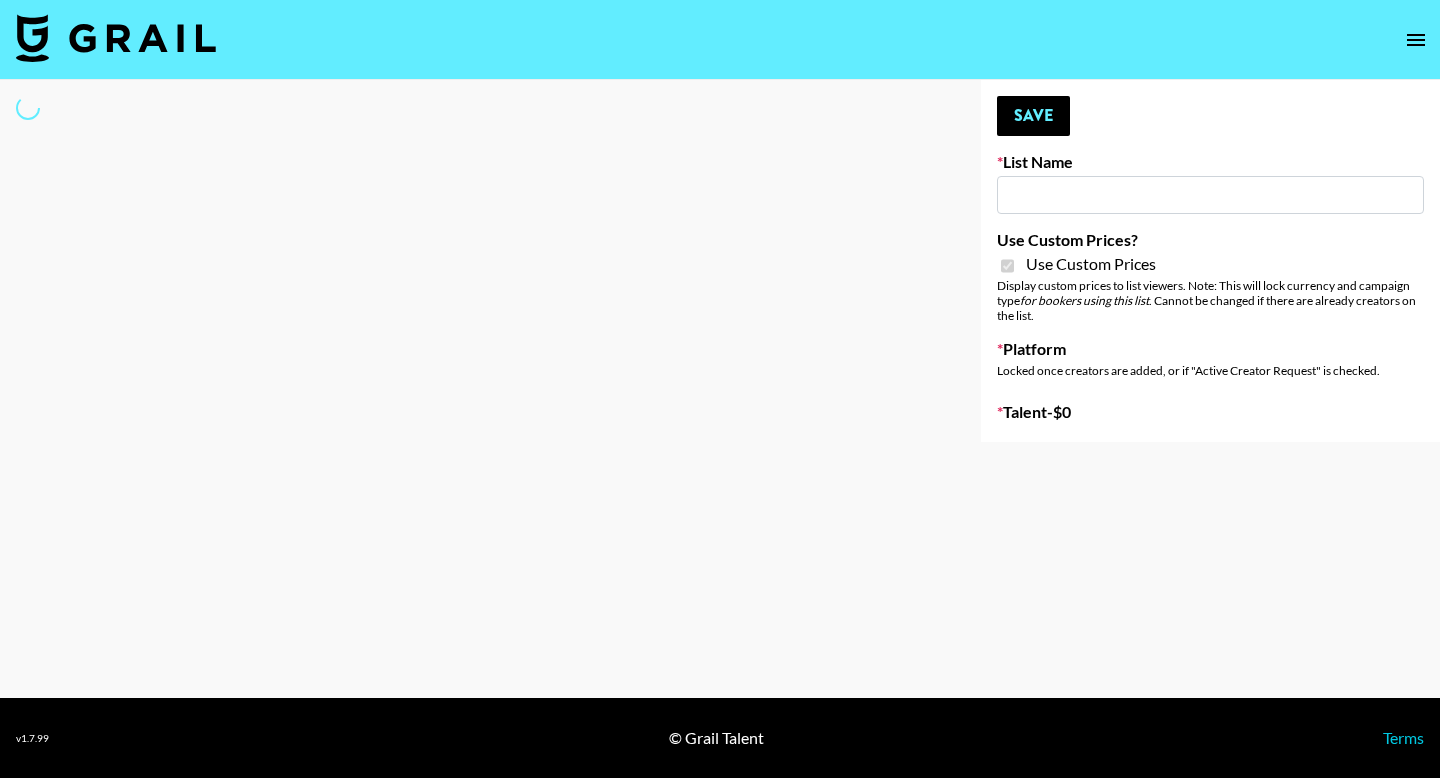 type on "iScanner (8th Aug)" 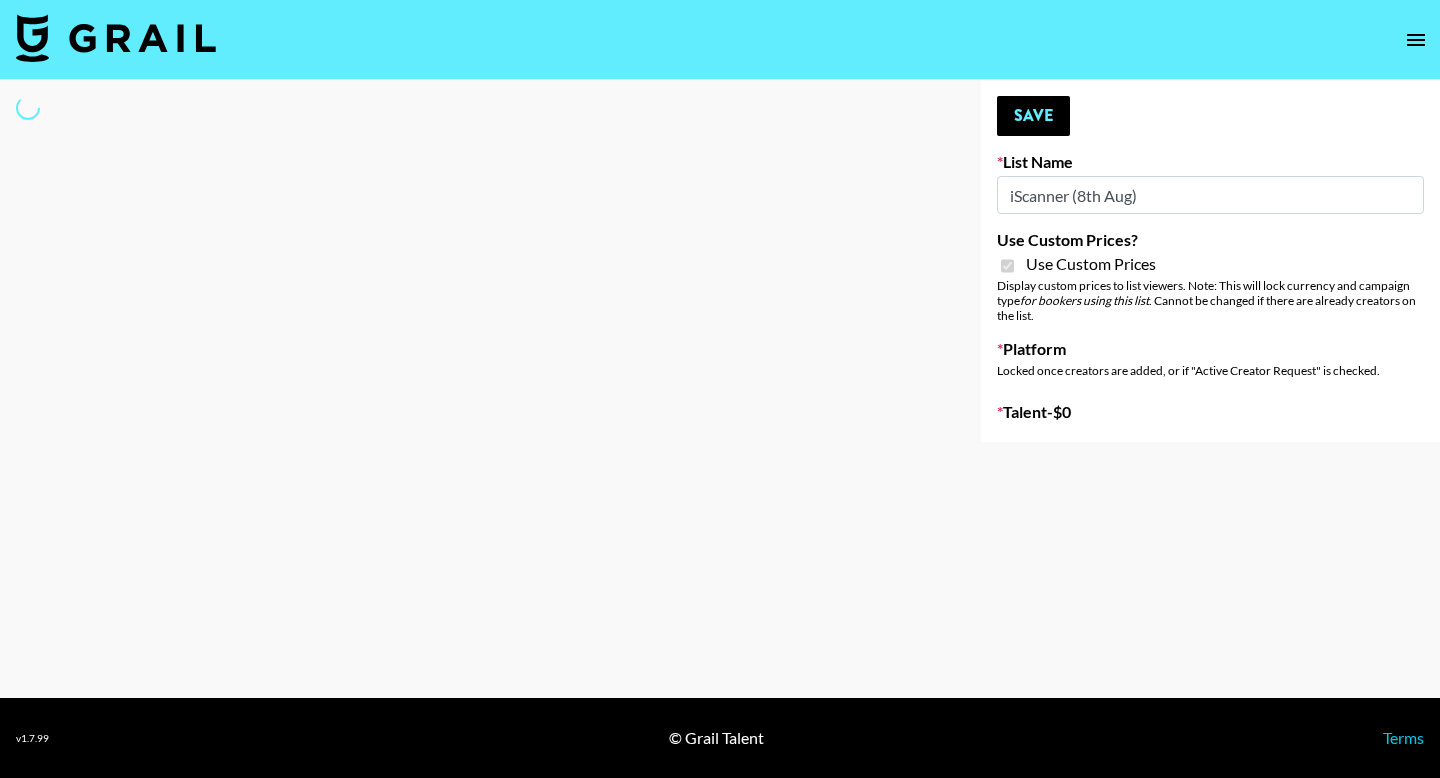 select on "Brand" 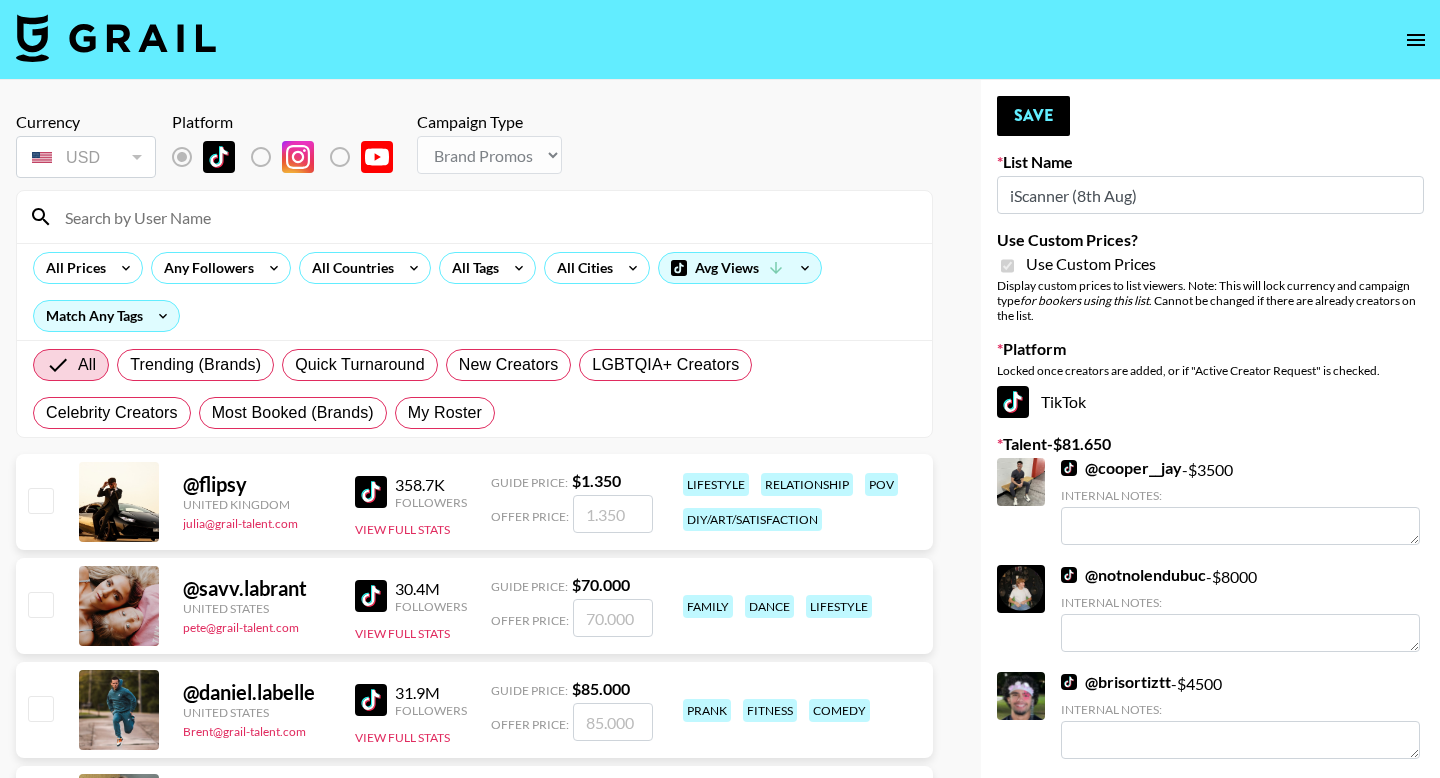 click at bounding box center [486, 217] 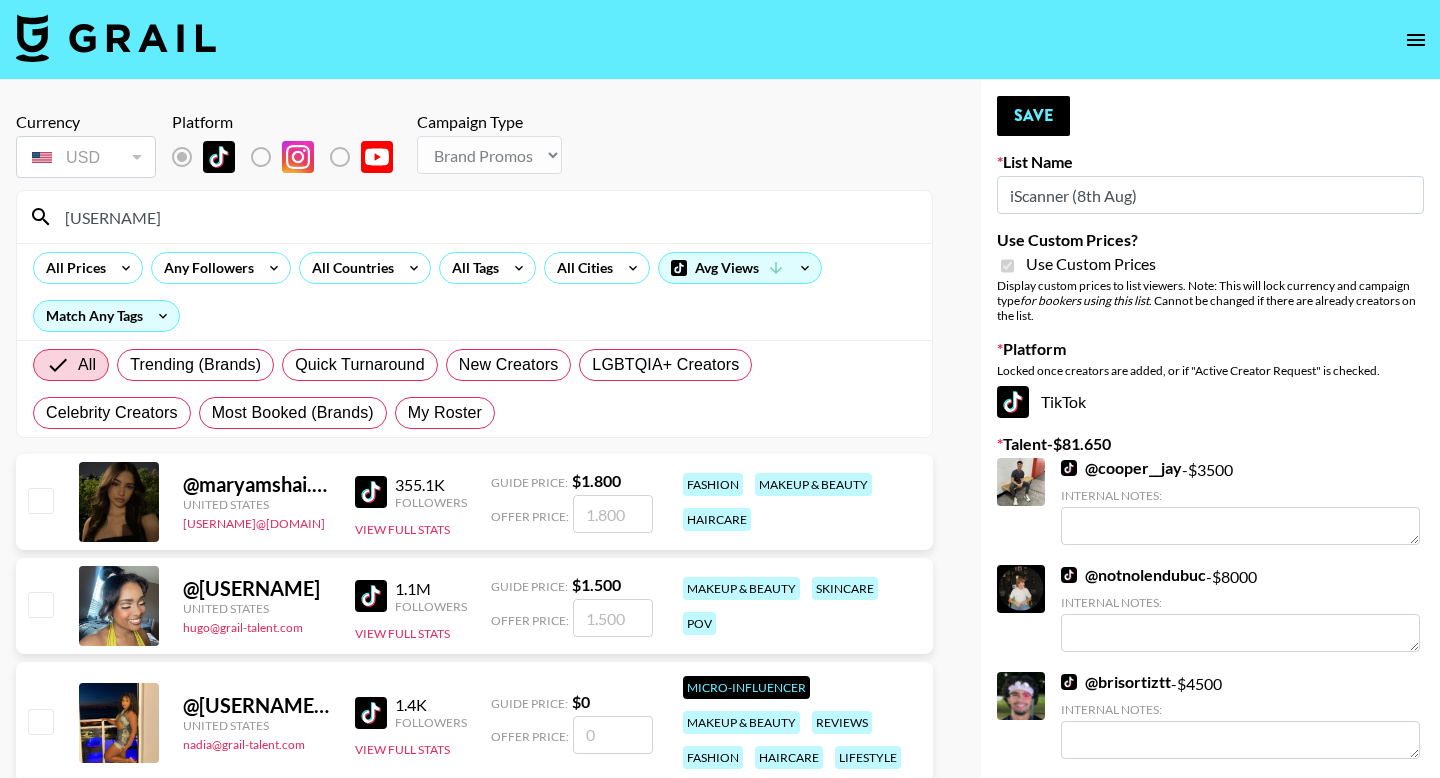 type on "[USERNAME]" 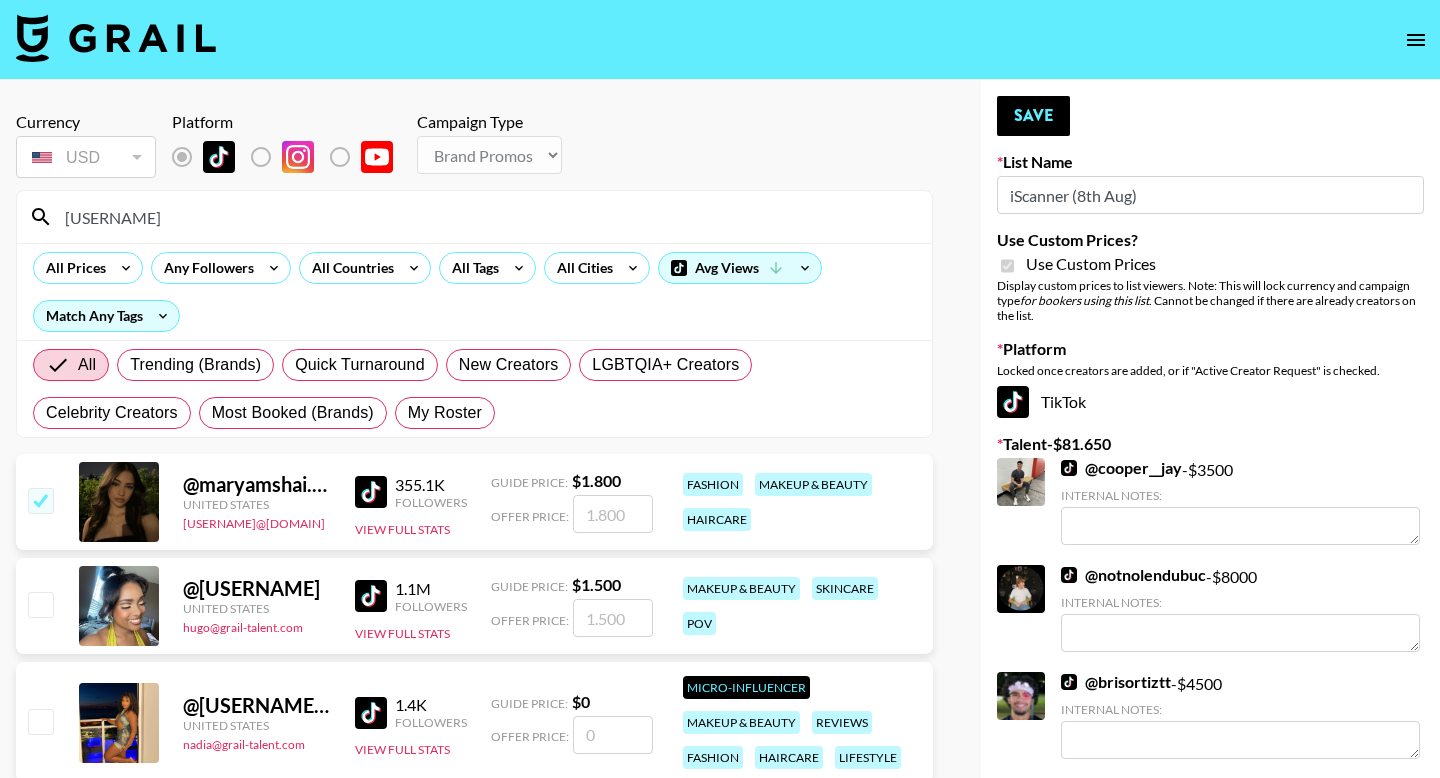 checkbox on "true" 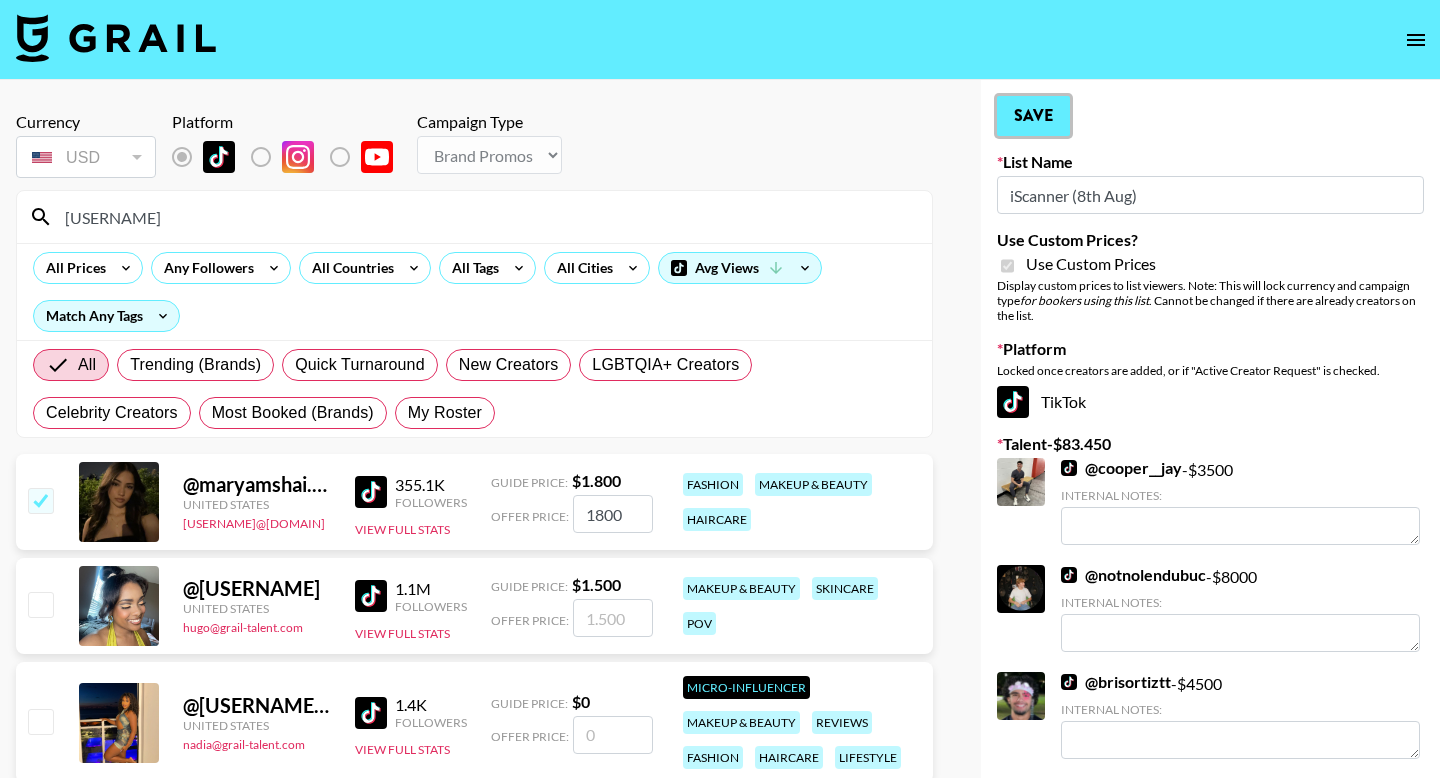 click on "Save" at bounding box center [1033, 116] 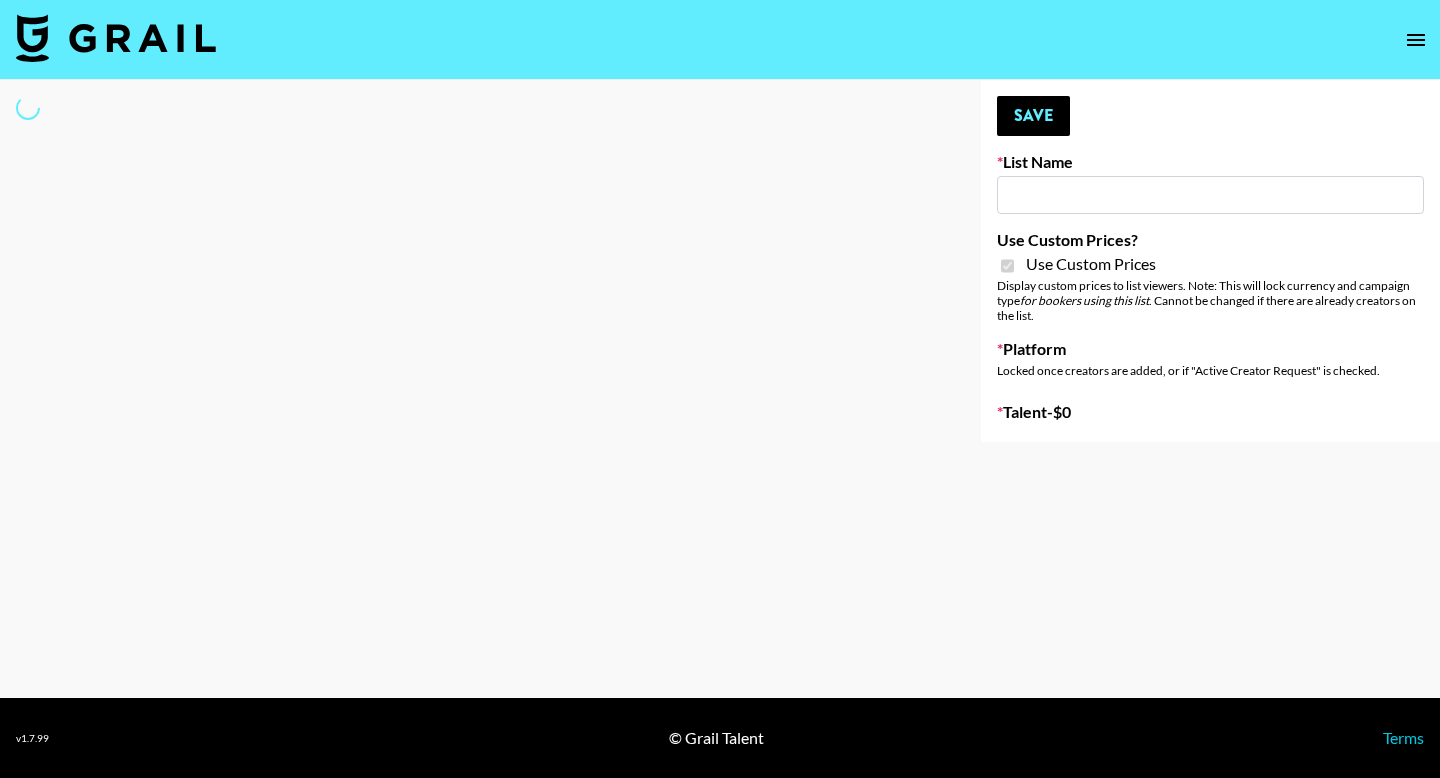 type on "Some By Mi (8th Aug)" 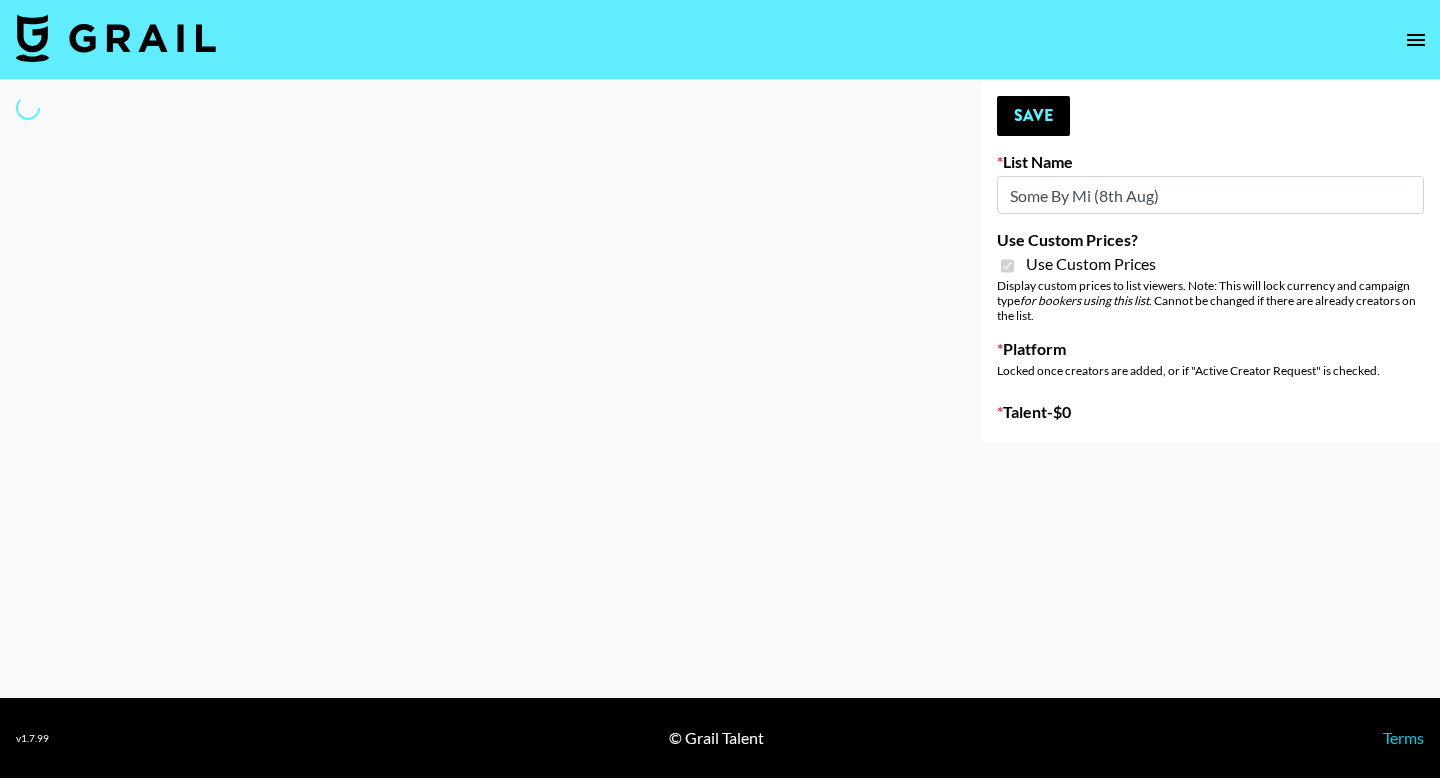 select on "Brand" 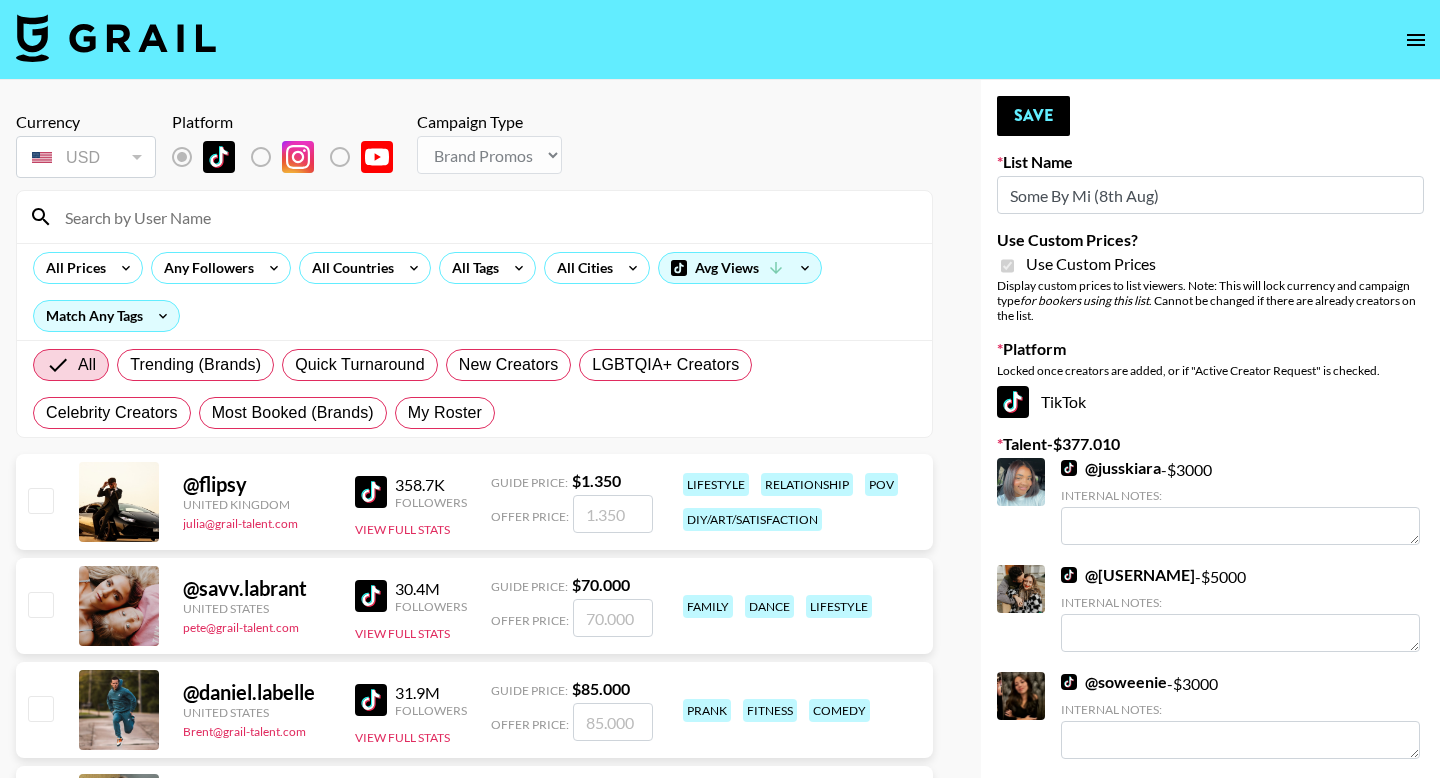 scroll, scrollTop: 0, scrollLeft: 0, axis: both 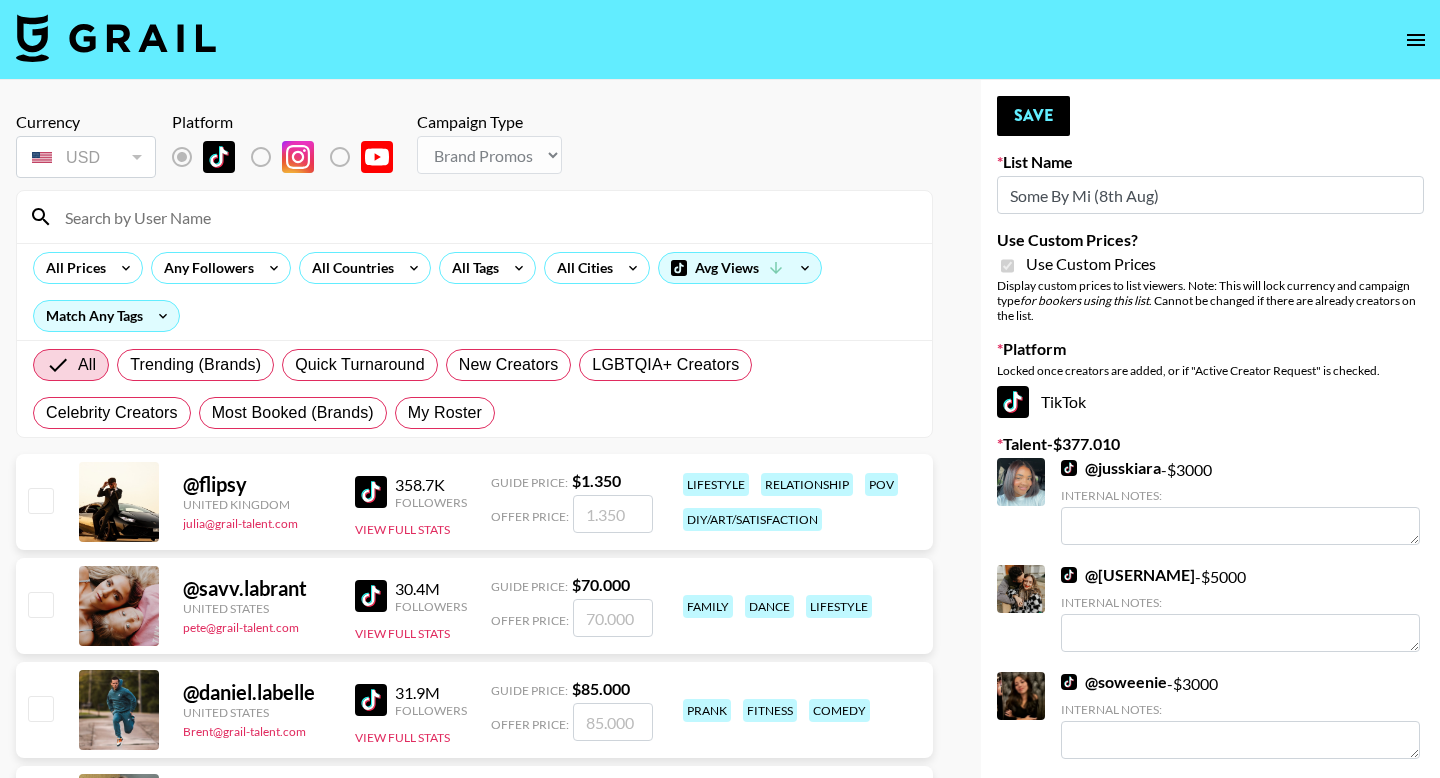 click at bounding box center (486, 217) 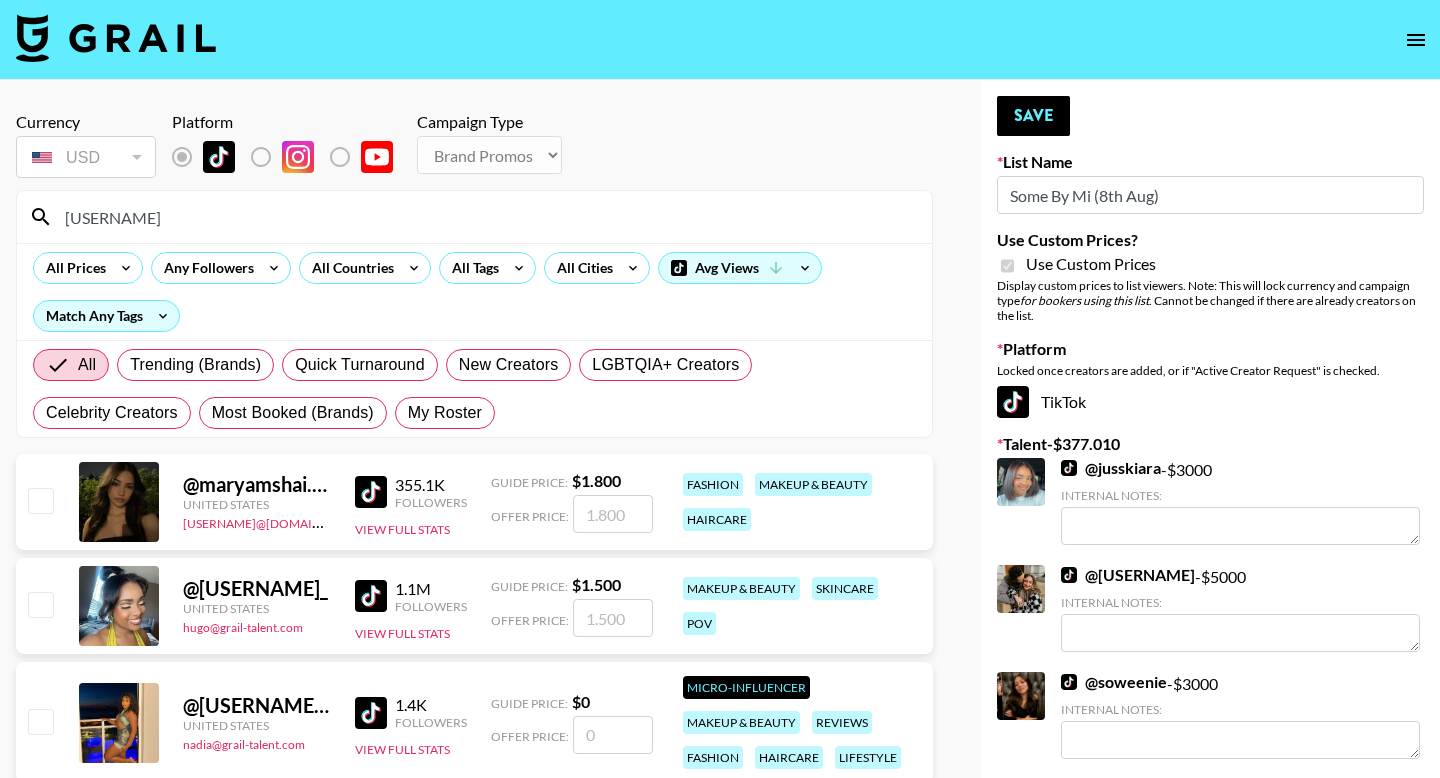 type on "marya" 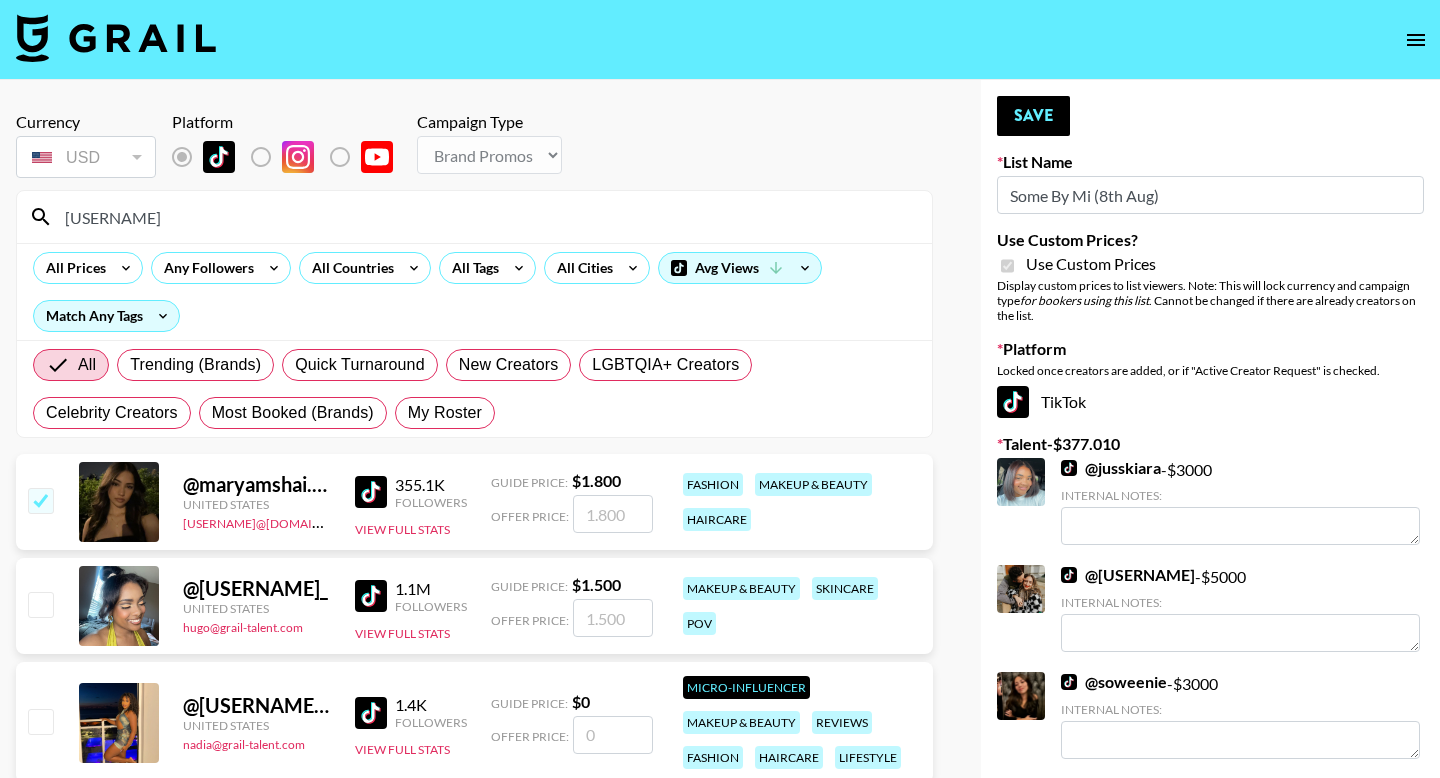 checkbox on "true" 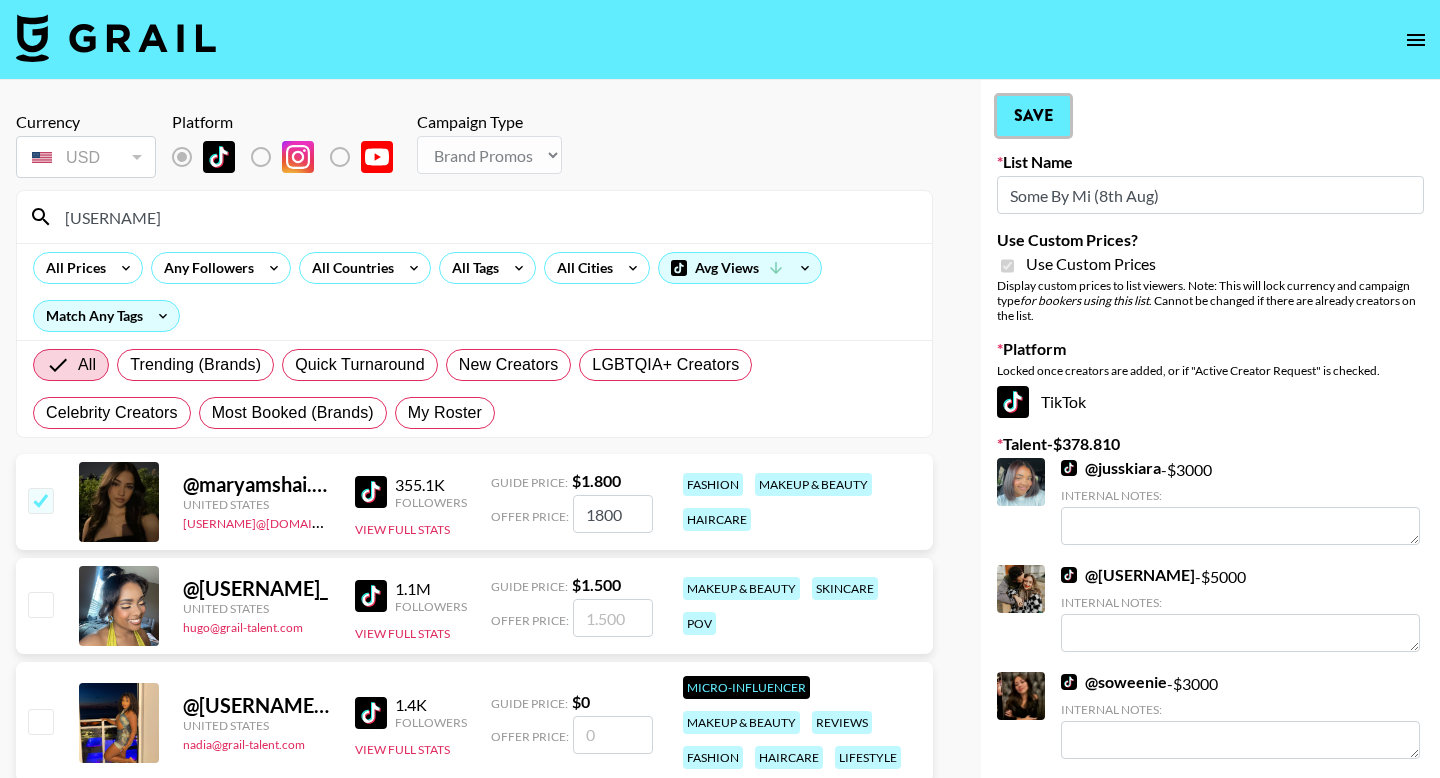 click on "Save" at bounding box center (1033, 116) 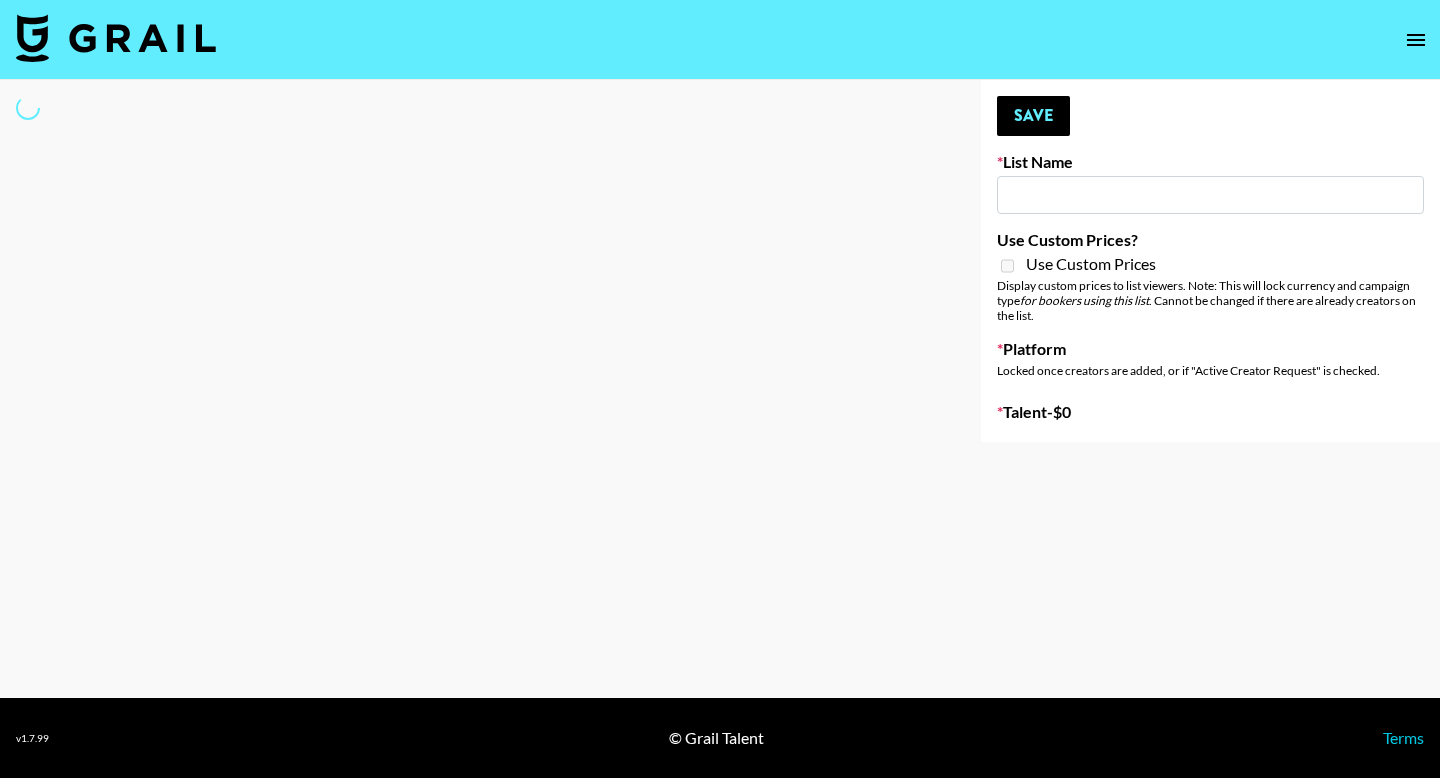 scroll, scrollTop: 0, scrollLeft: 0, axis: both 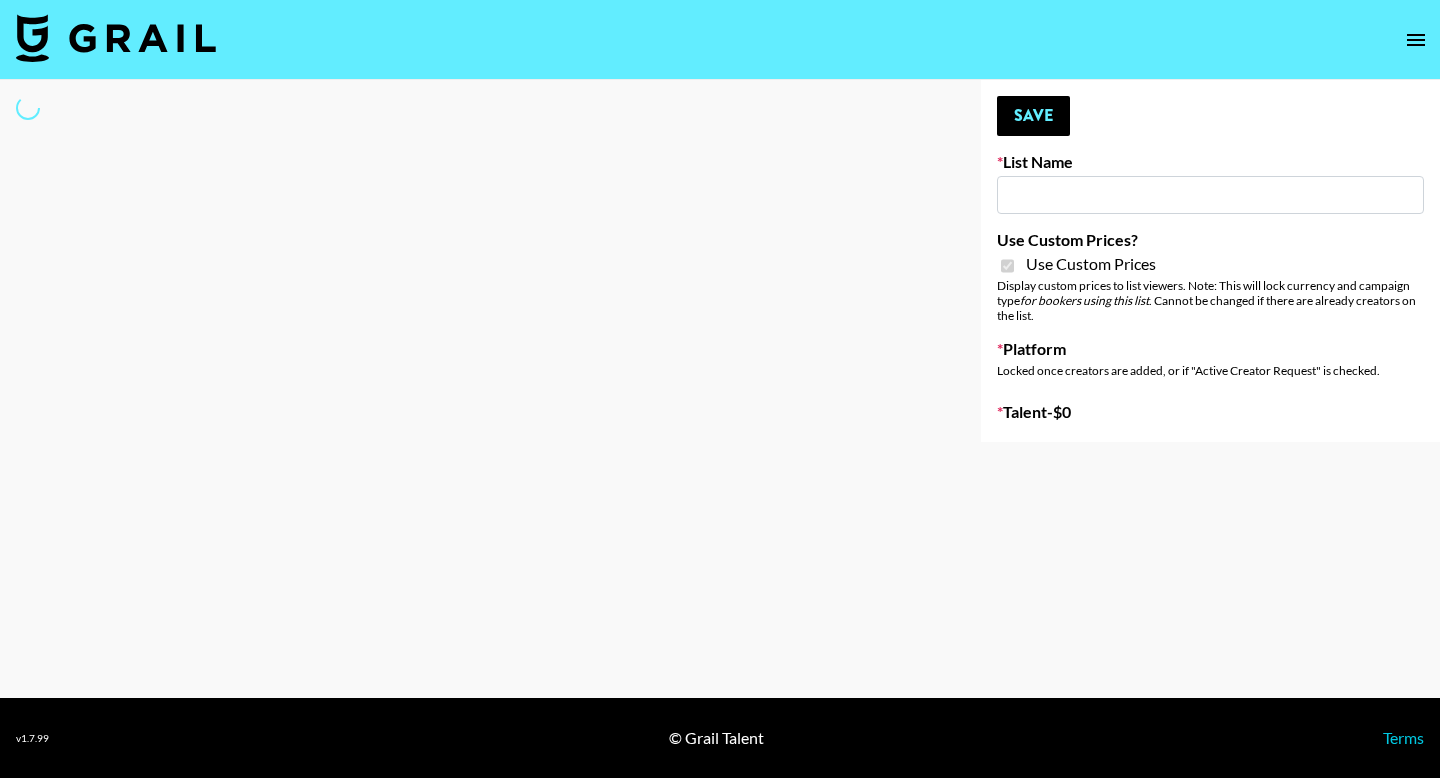 type on "Lip Liner Stain (8th Aug)" 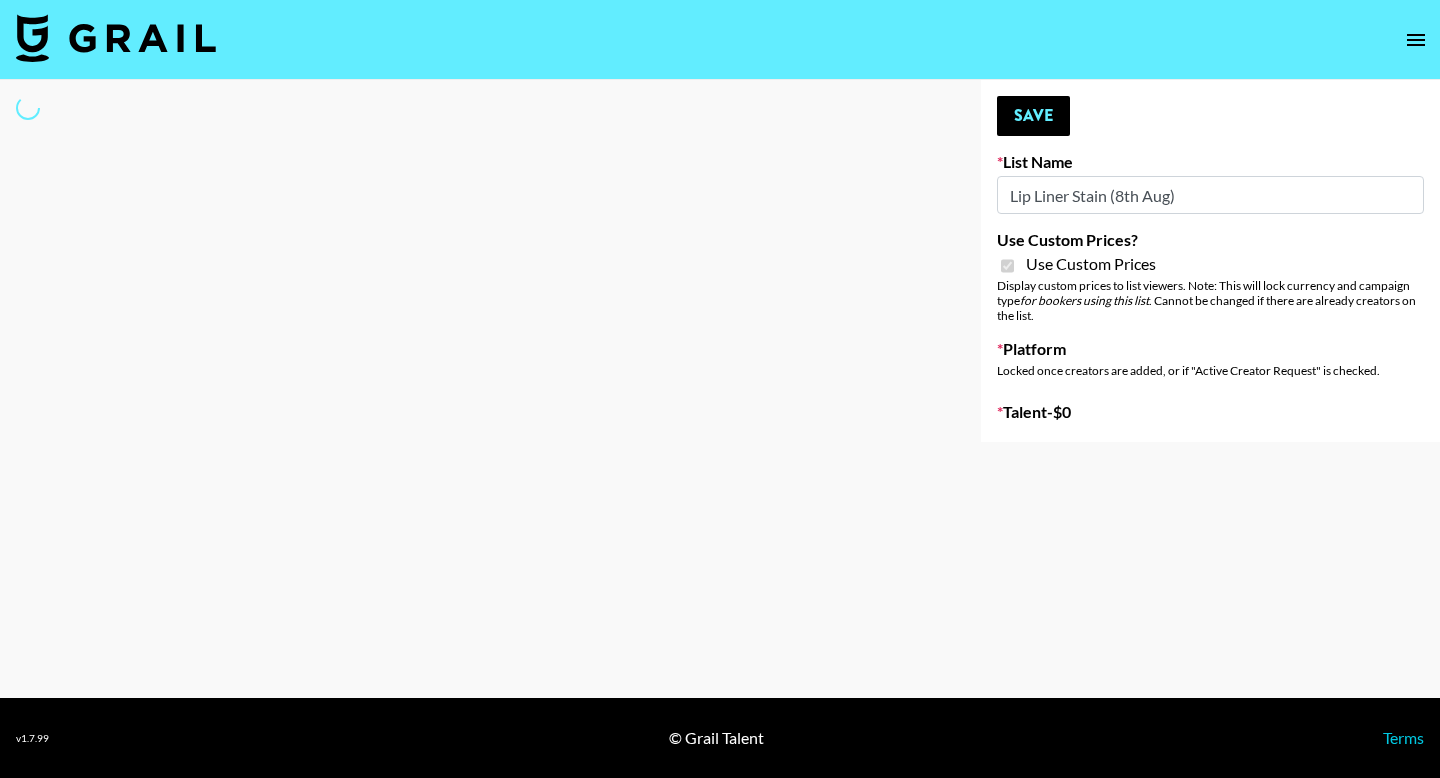 select on "Brand" 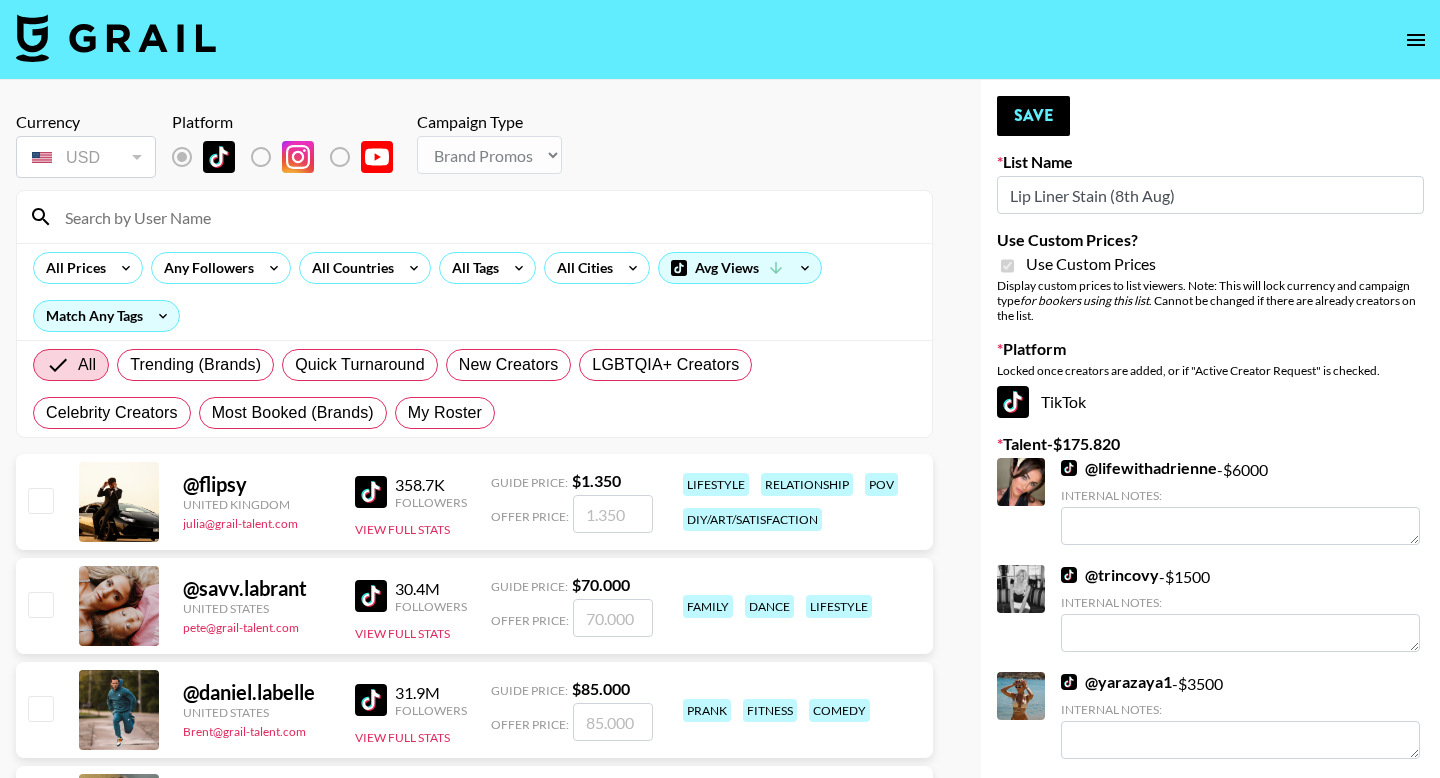 click at bounding box center (486, 217) 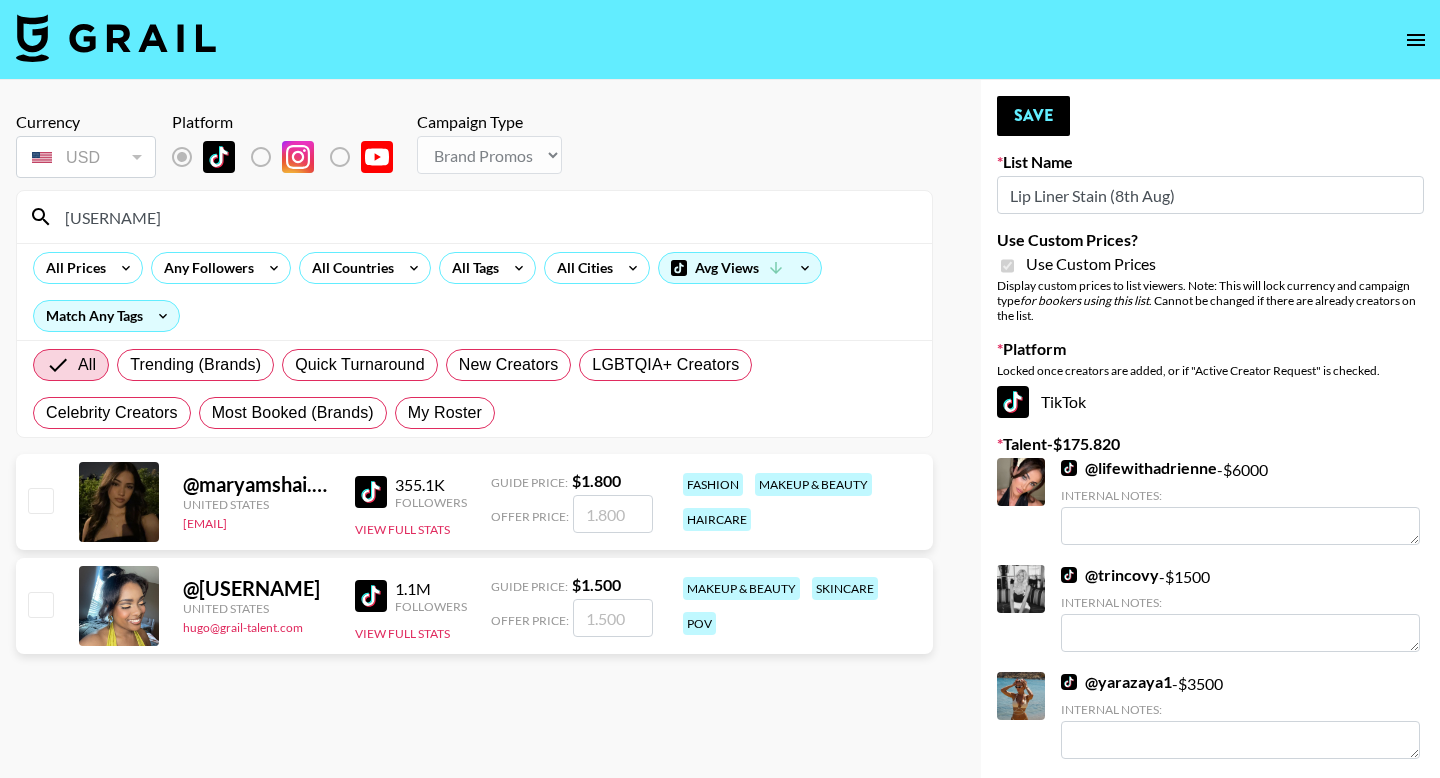 type on "[USERNAME]" 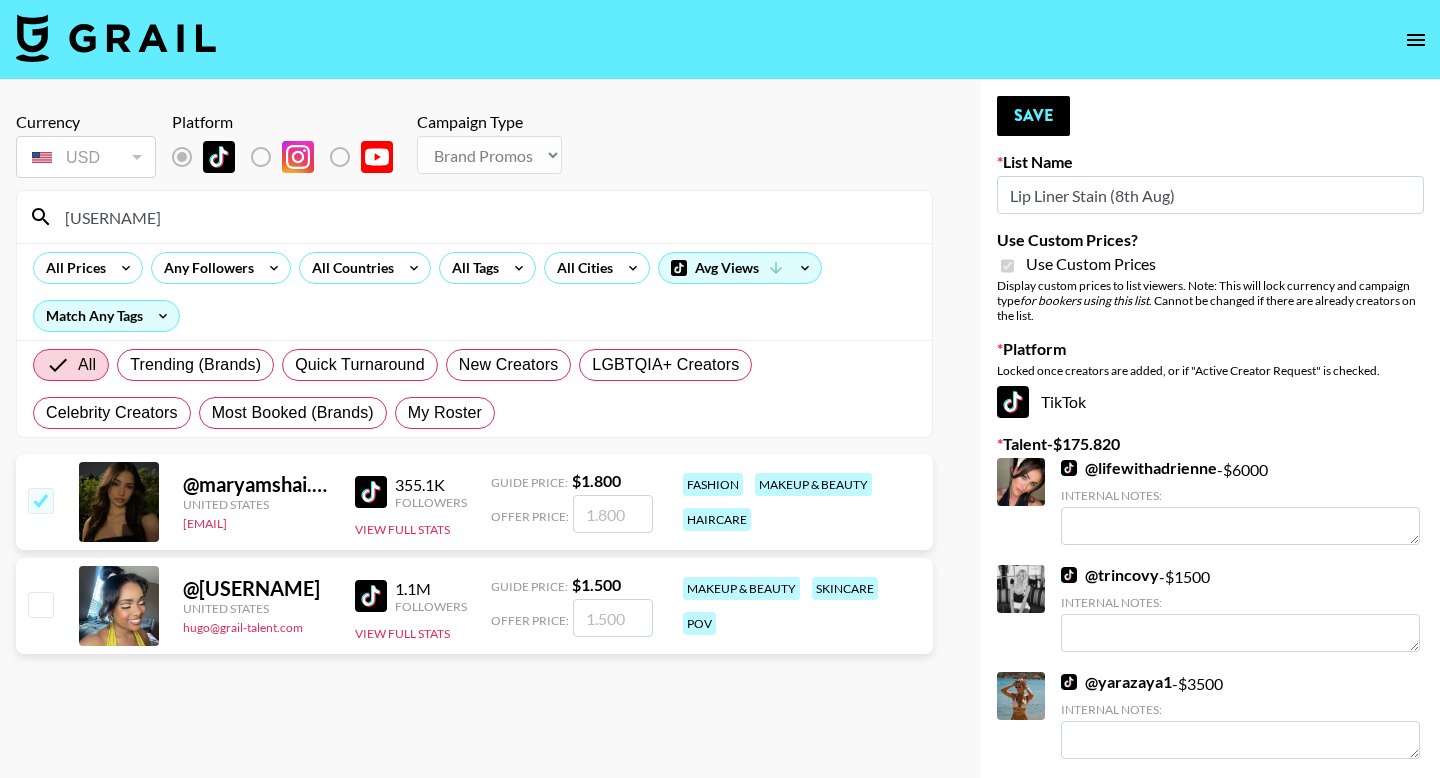 checkbox on "true" 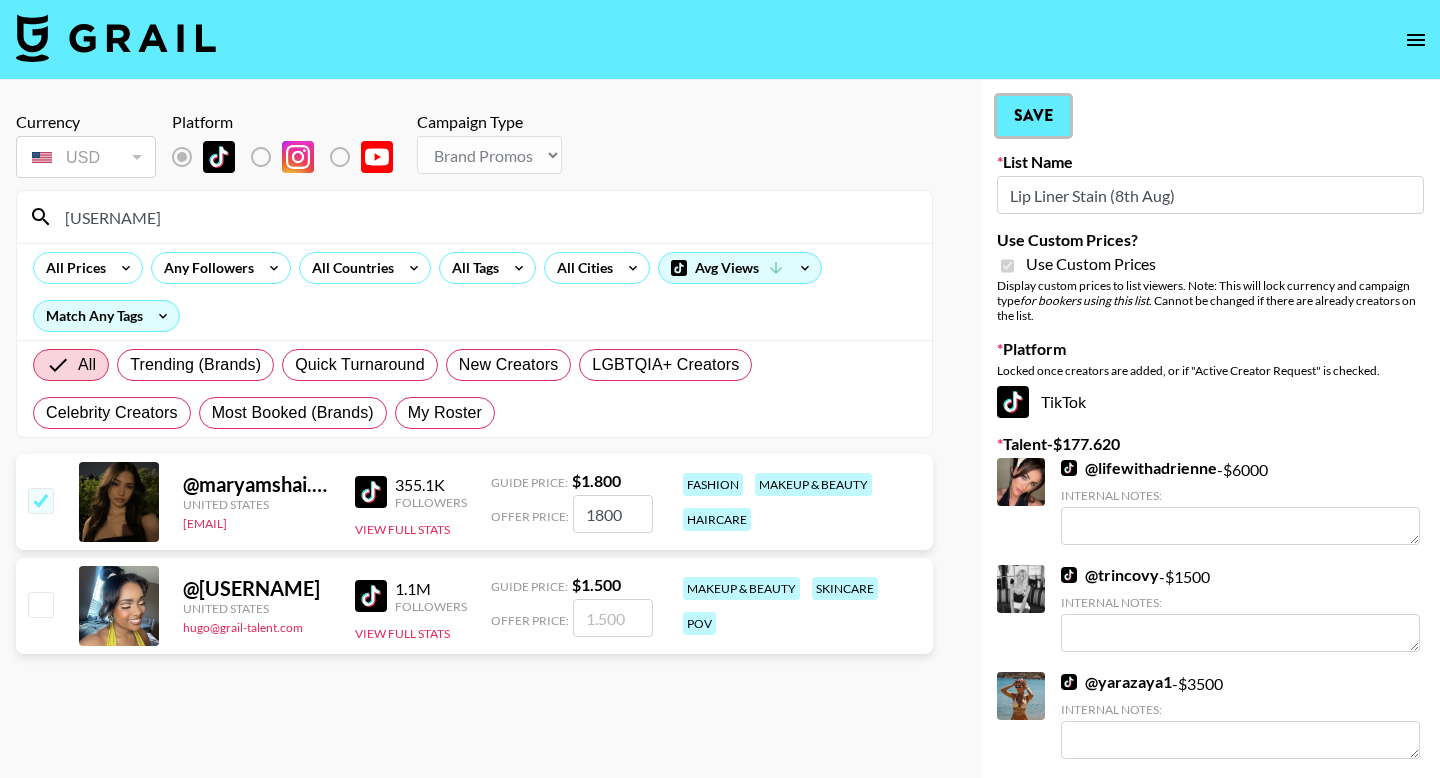 click on "Save" at bounding box center (1033, 116) 